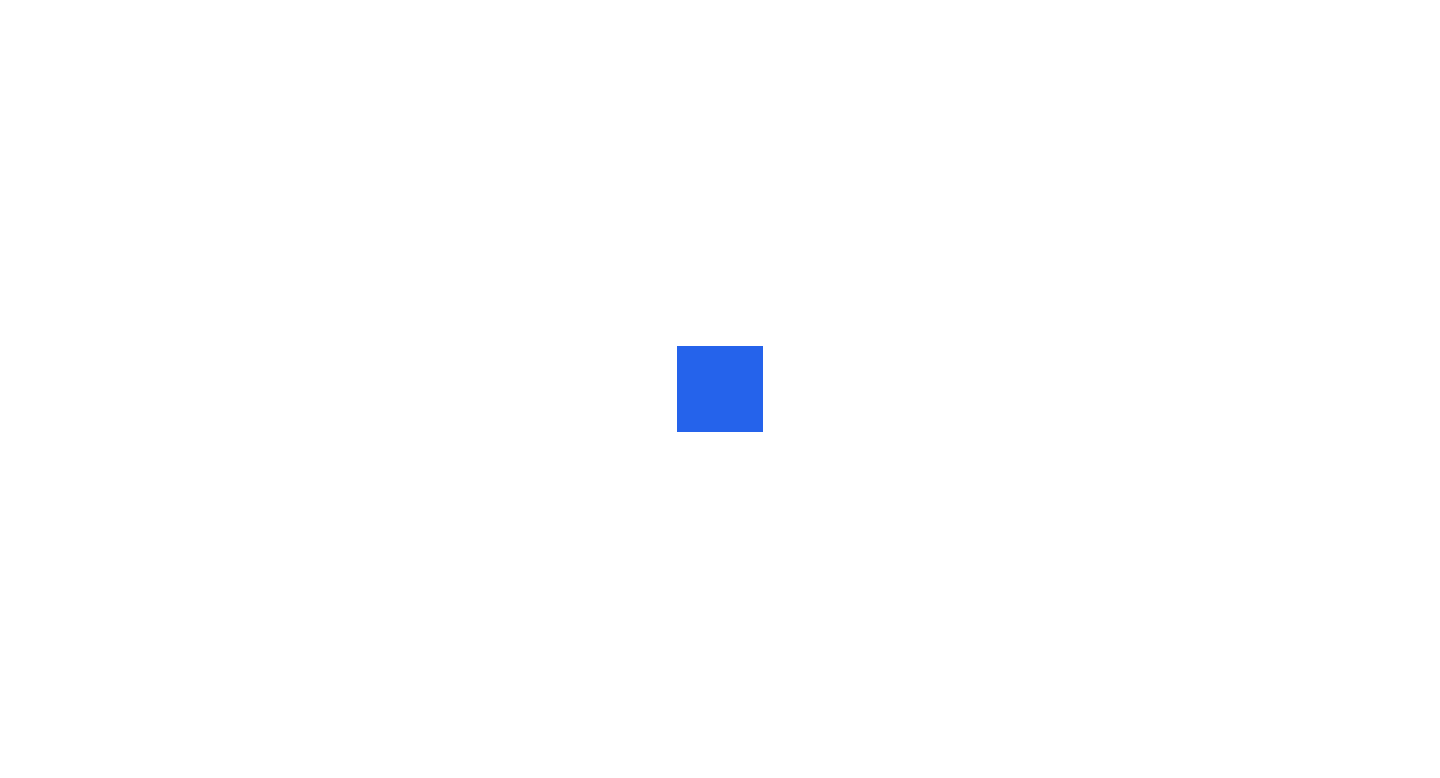 scroll, scrollTop: 0, scrollLeft: 0, axis: both 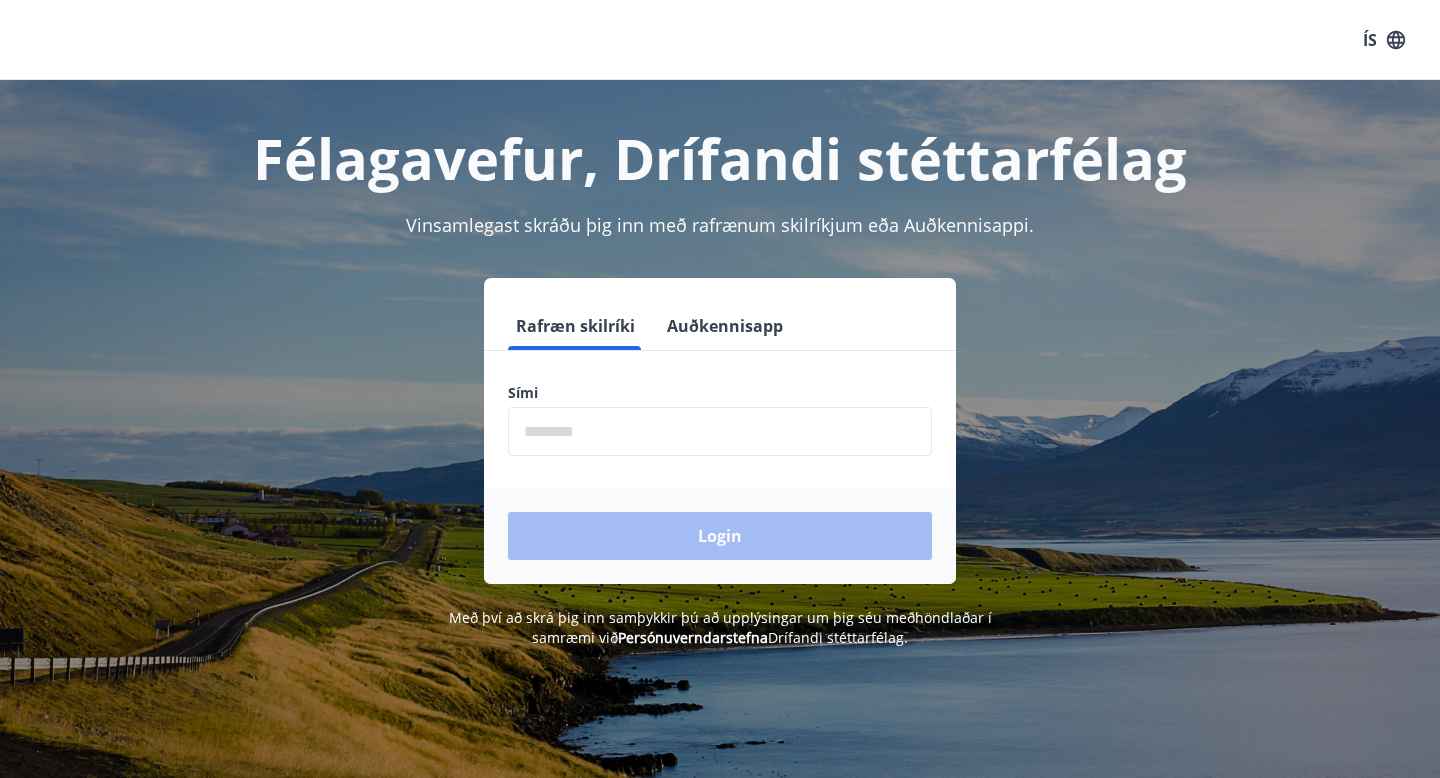 click at bounding box center [720, 431] 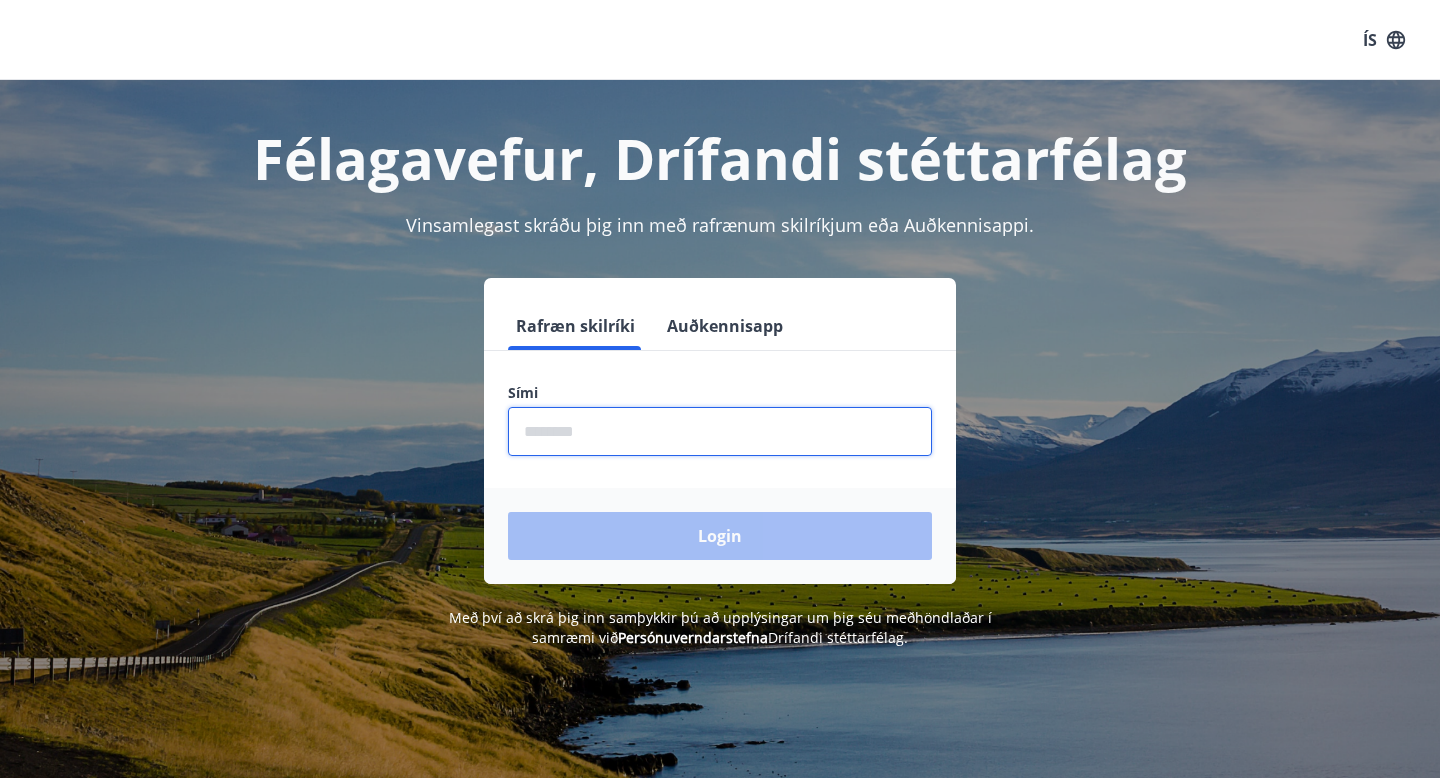type on "********" 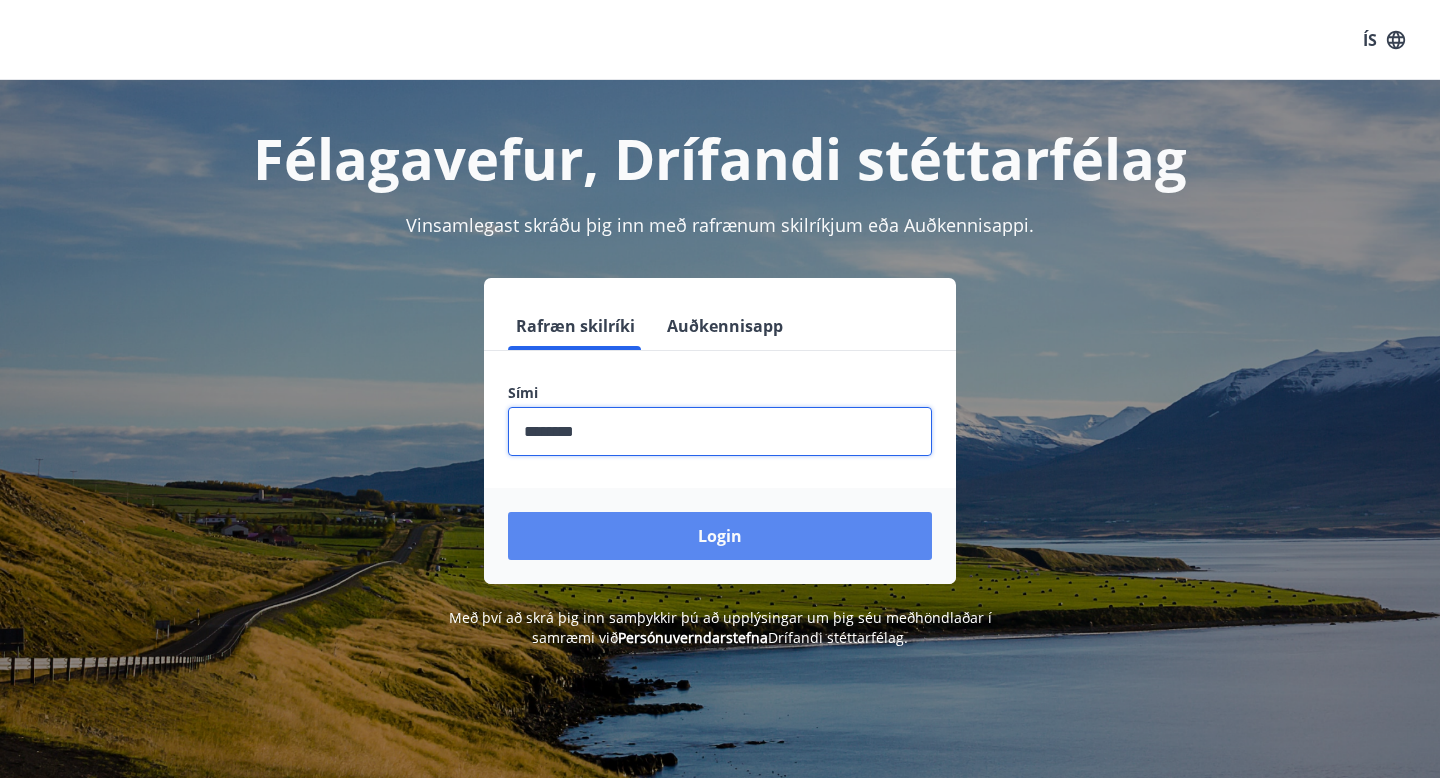 click on "Login" at bounding box center (720, 536) 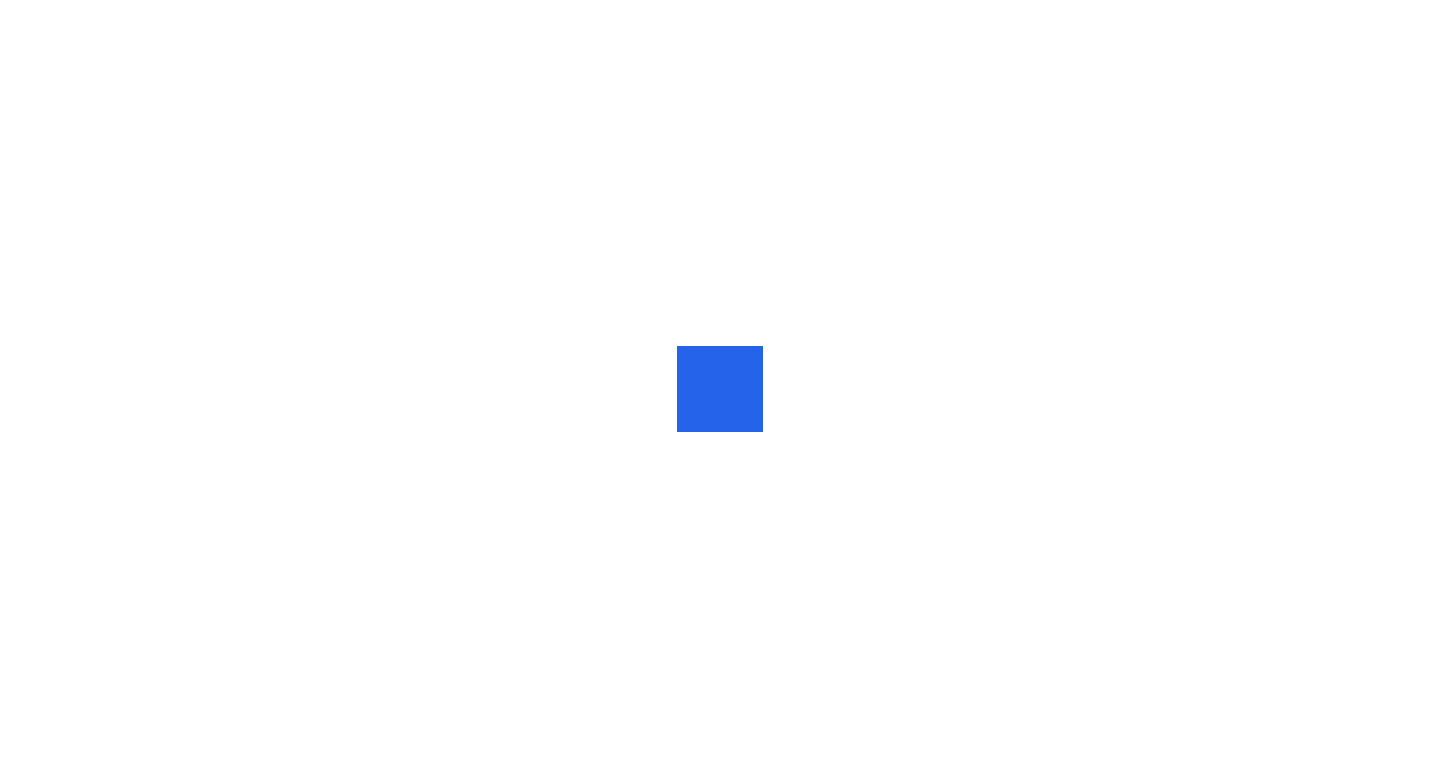 scroll, scrollTop: 0, scrollLeft: 0, axis: both 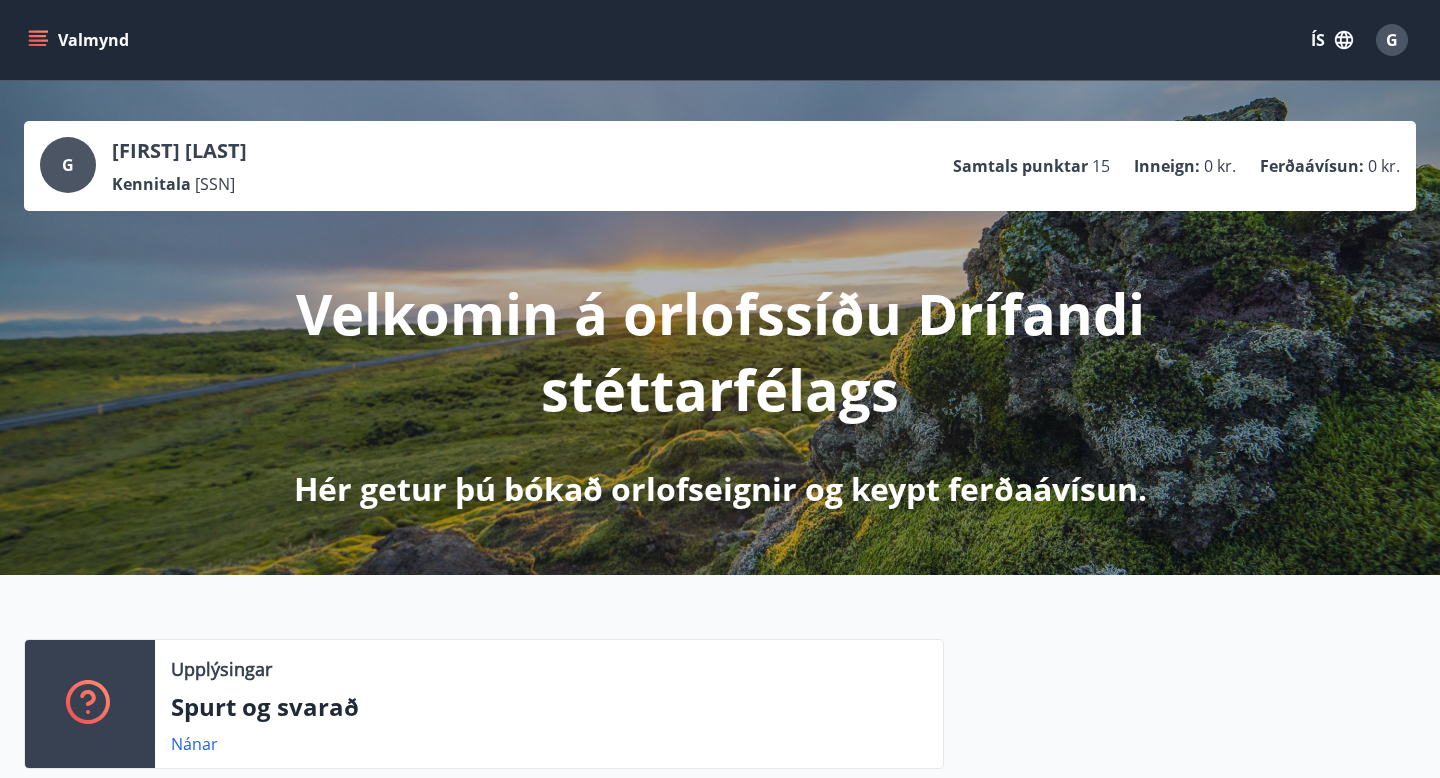 click on "ÍS" at bounding box center (1332, 40) 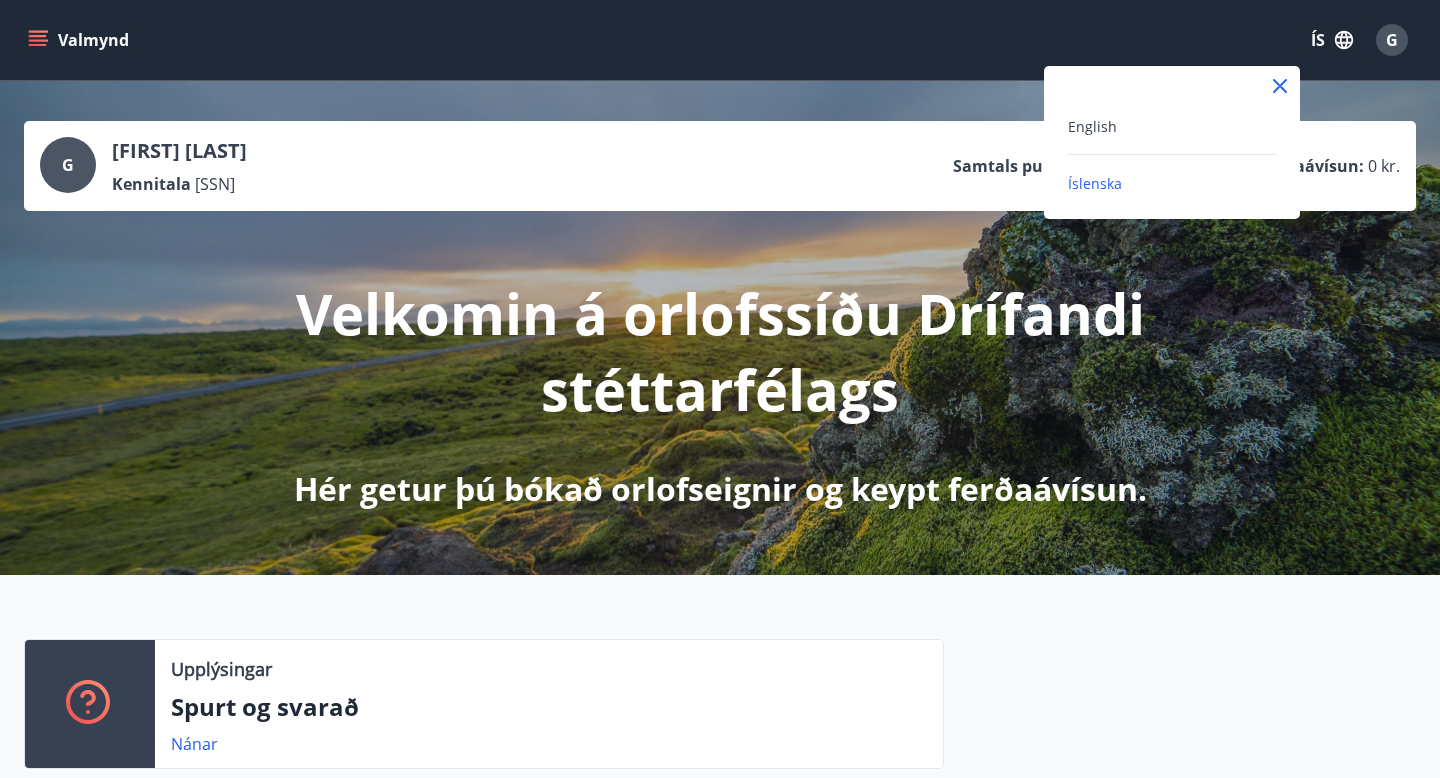 click on "English" at bounding box center (1172, 126) 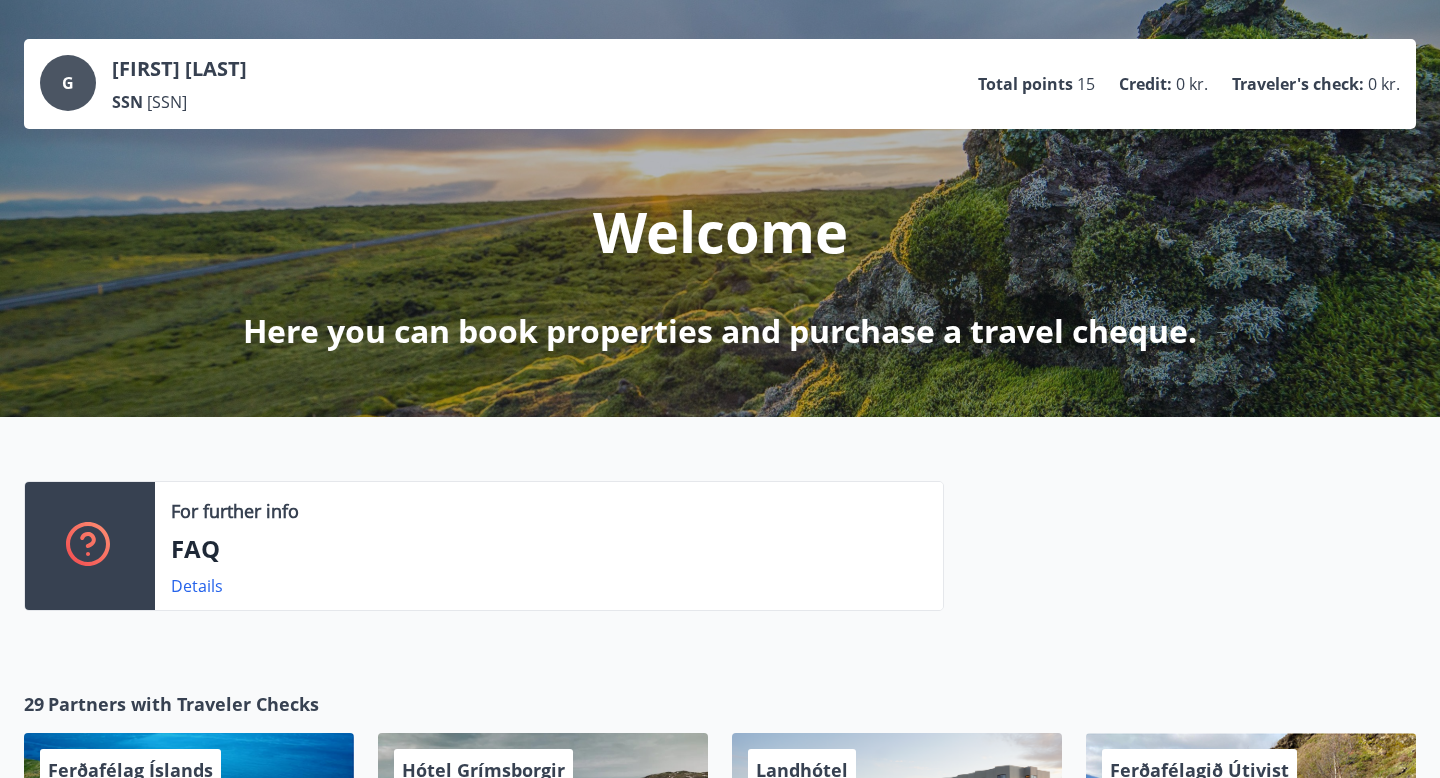 scroll, scrollTop: 22, scrollLeft: 0, axis: vertical 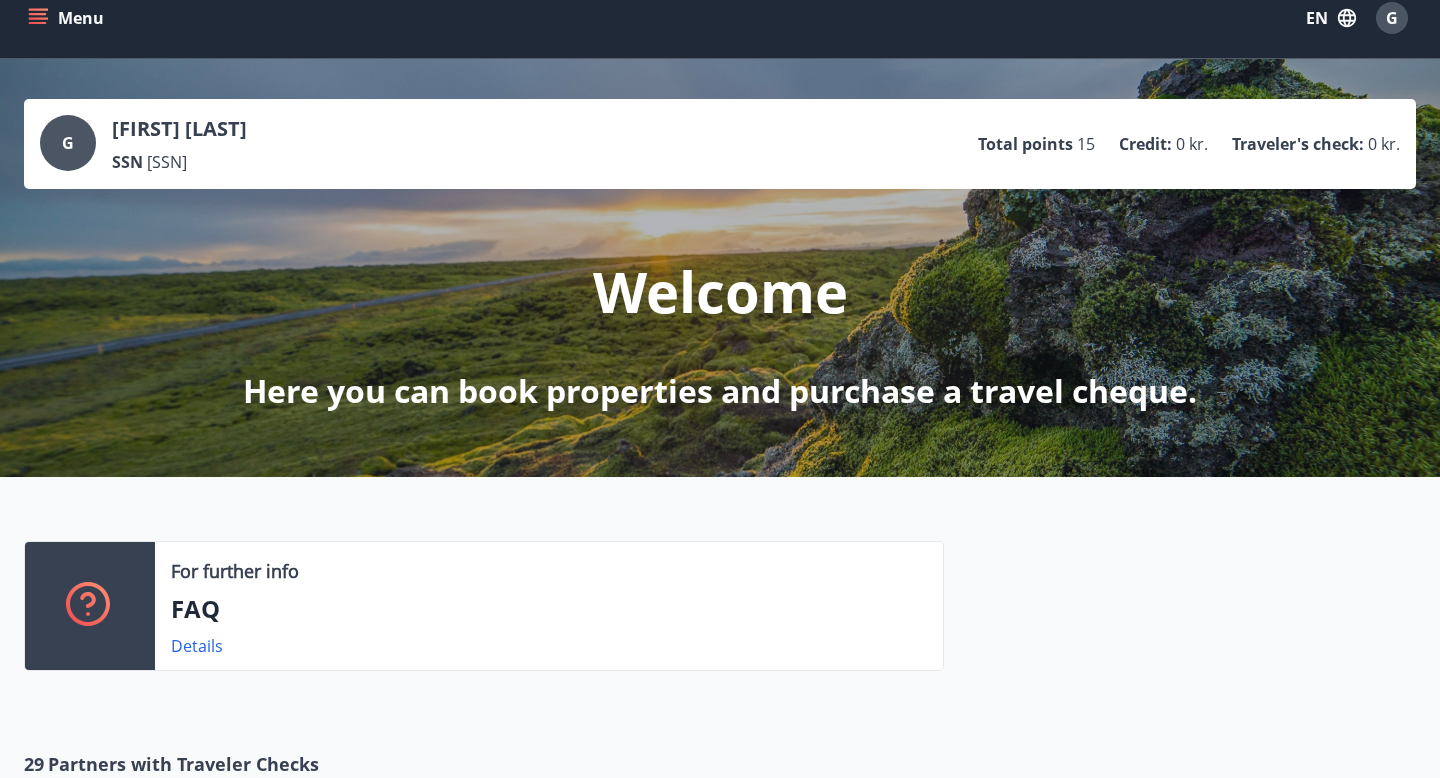 click 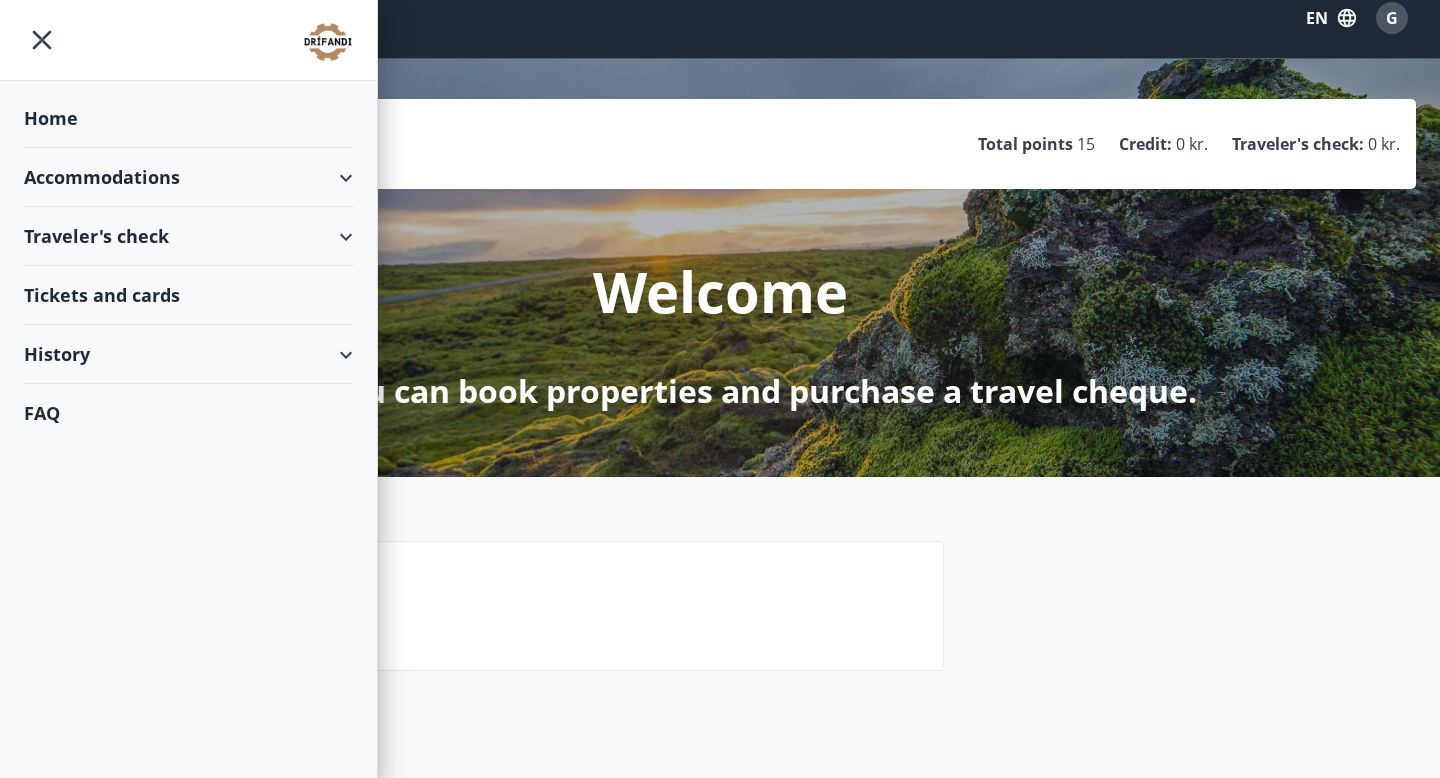 click on "Accommodations" at bounding box center (188, 177) 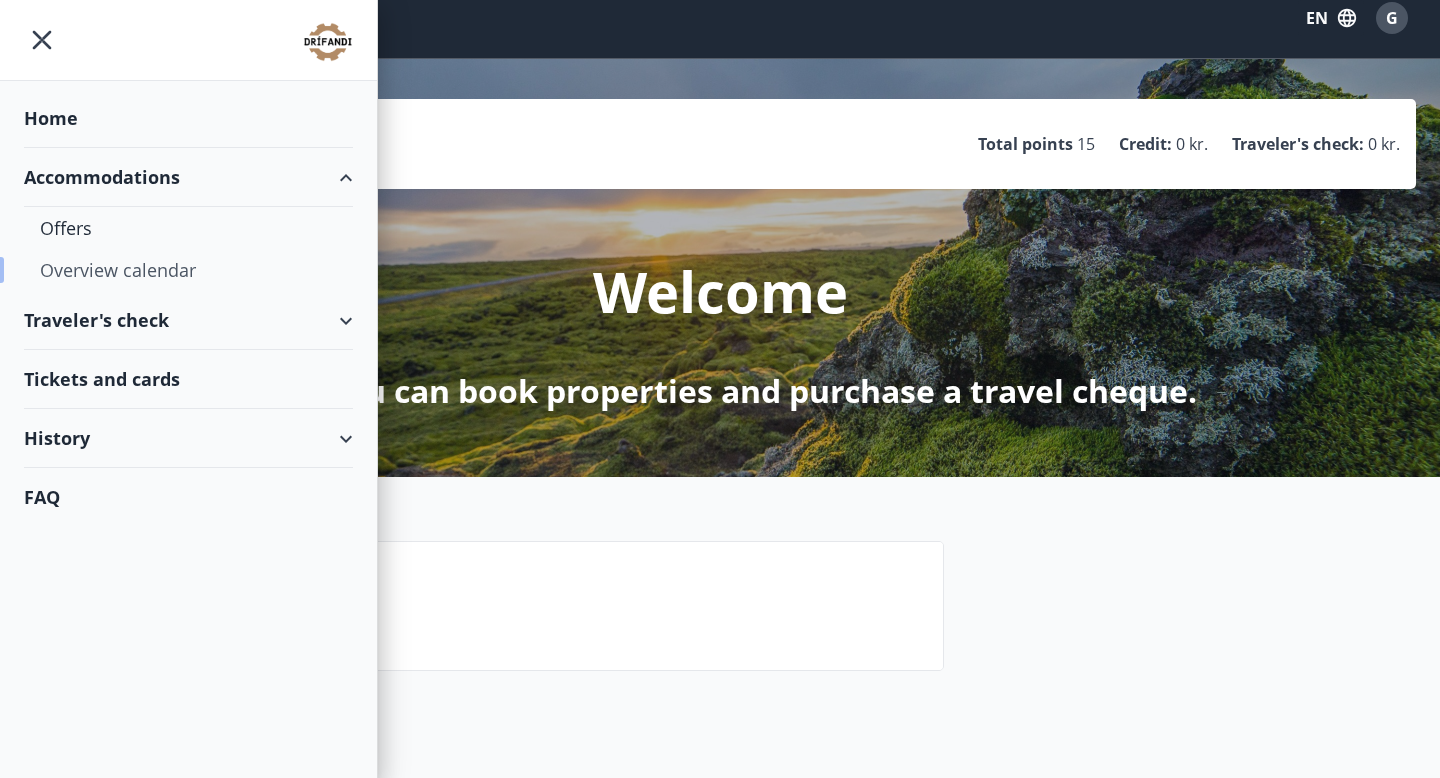 click on "Overview calendar" at bounding box center [188, 270] 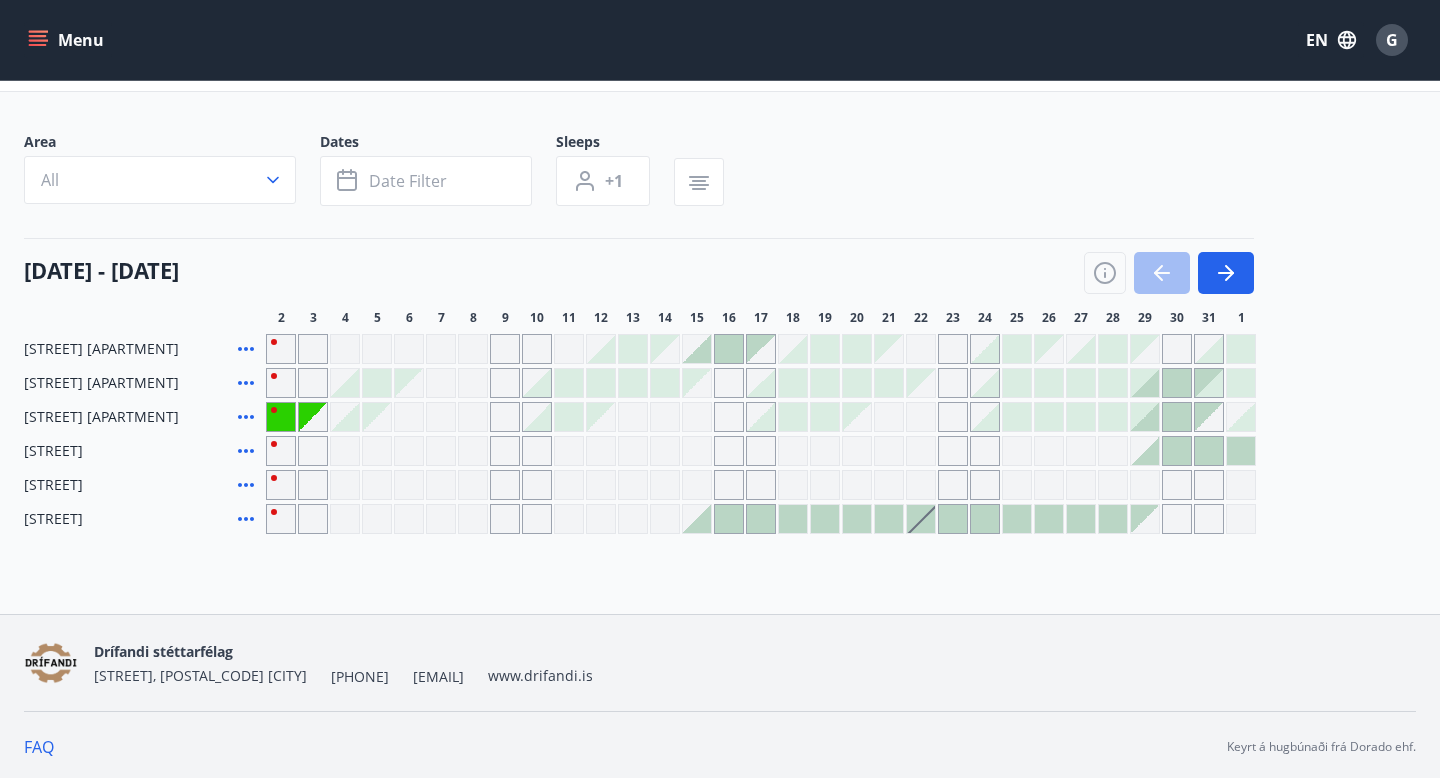 scroll, scrollTop: 105, scrollLeft: 0, axis: vertical 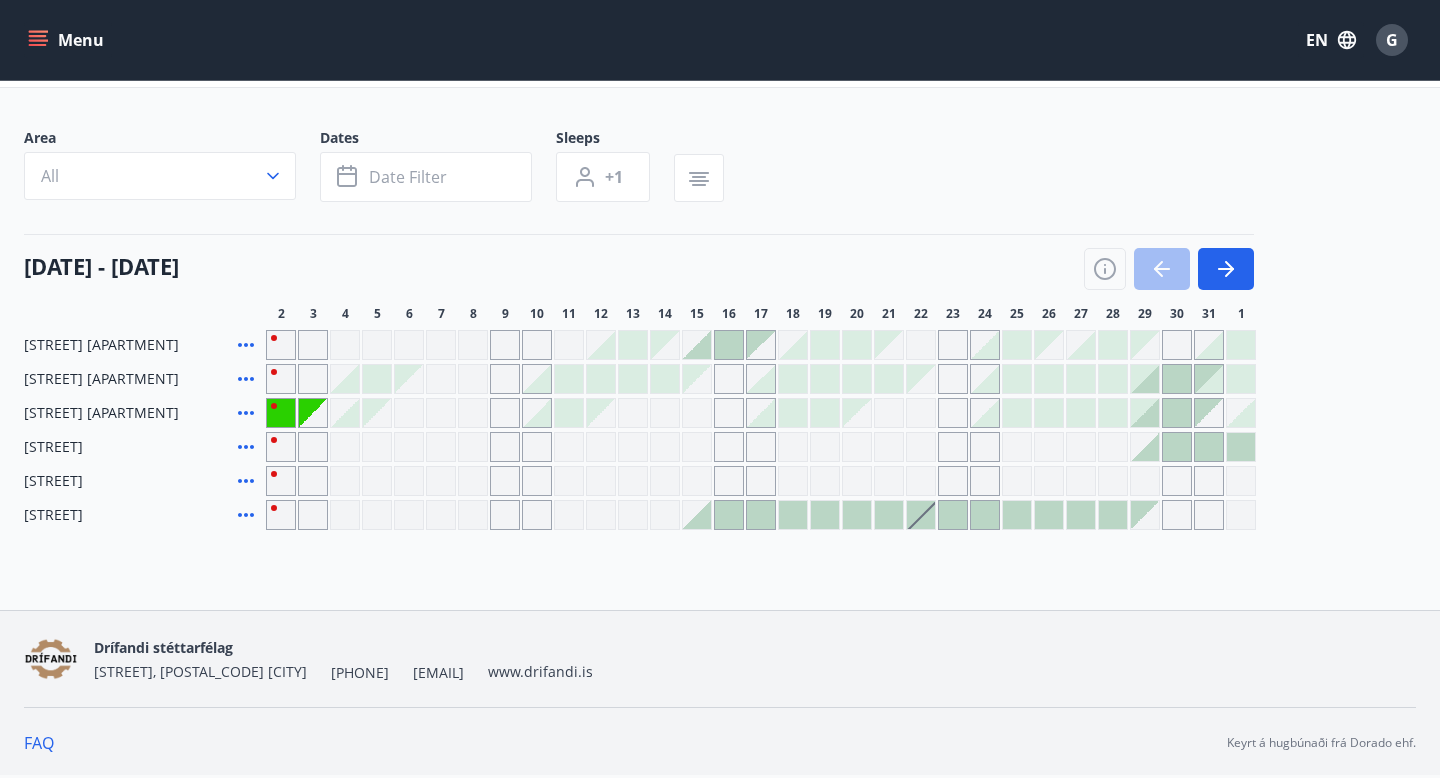 click 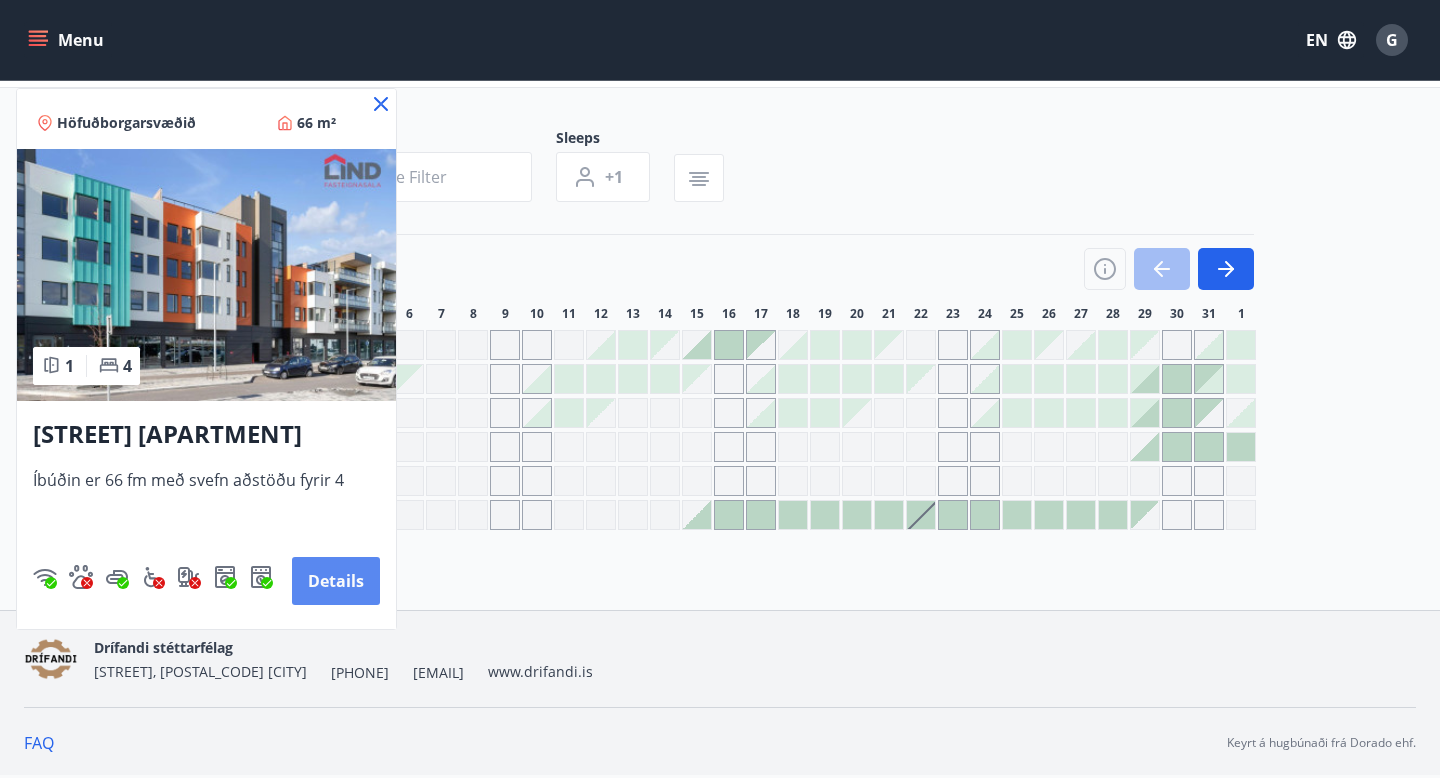 click on "Details" at bounding box center [336, 581] 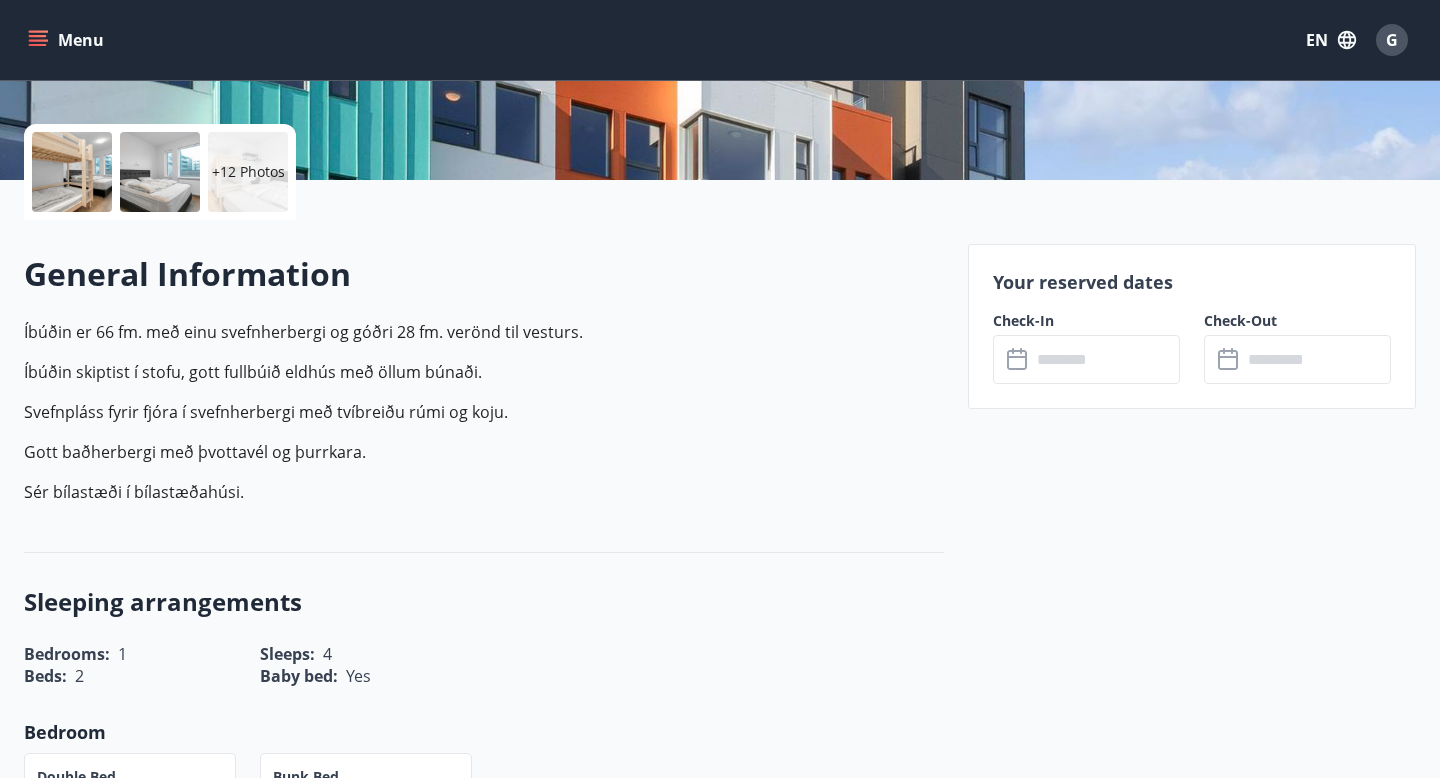 scroll, scrollTop: 422, scrollLeft: 0, axis: vertical 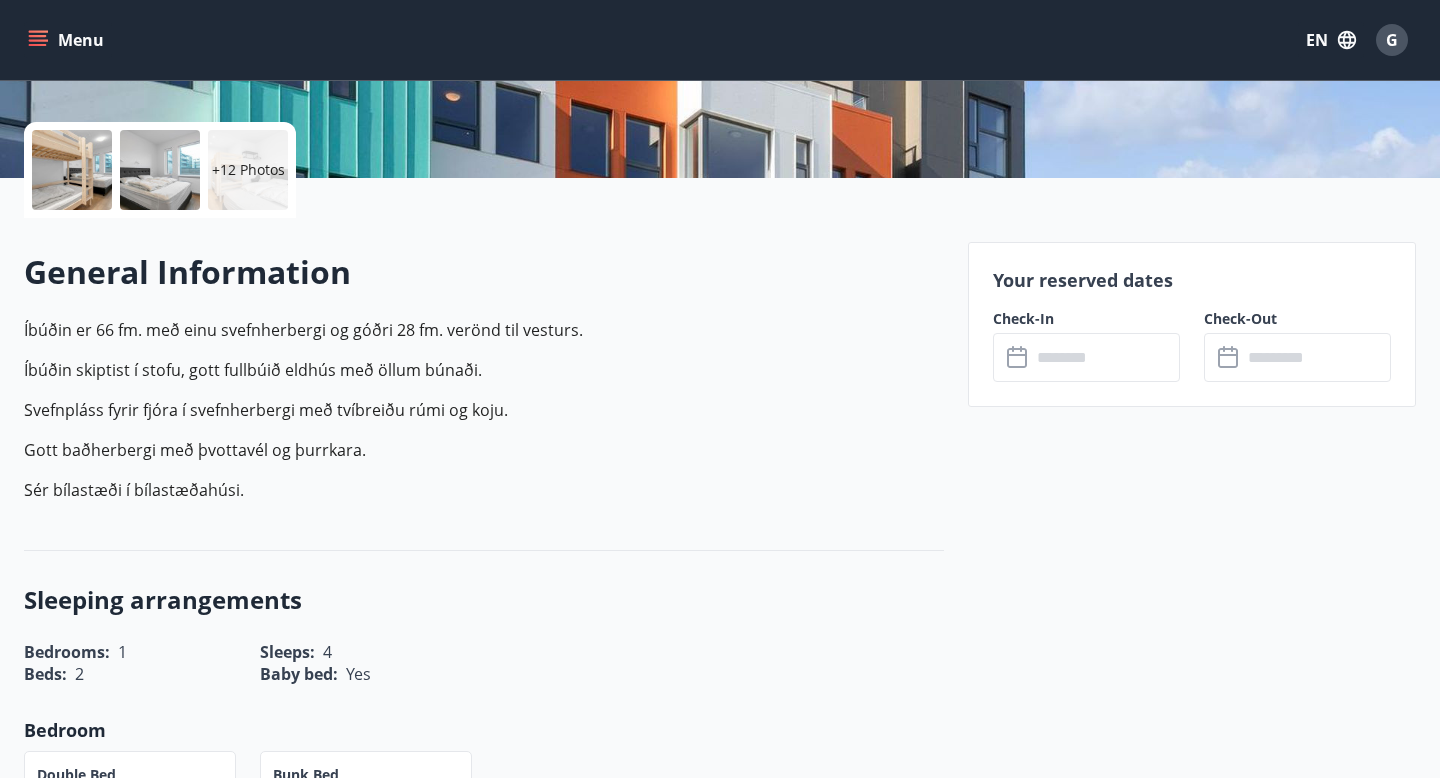 click at bounding box center [1105, 357] 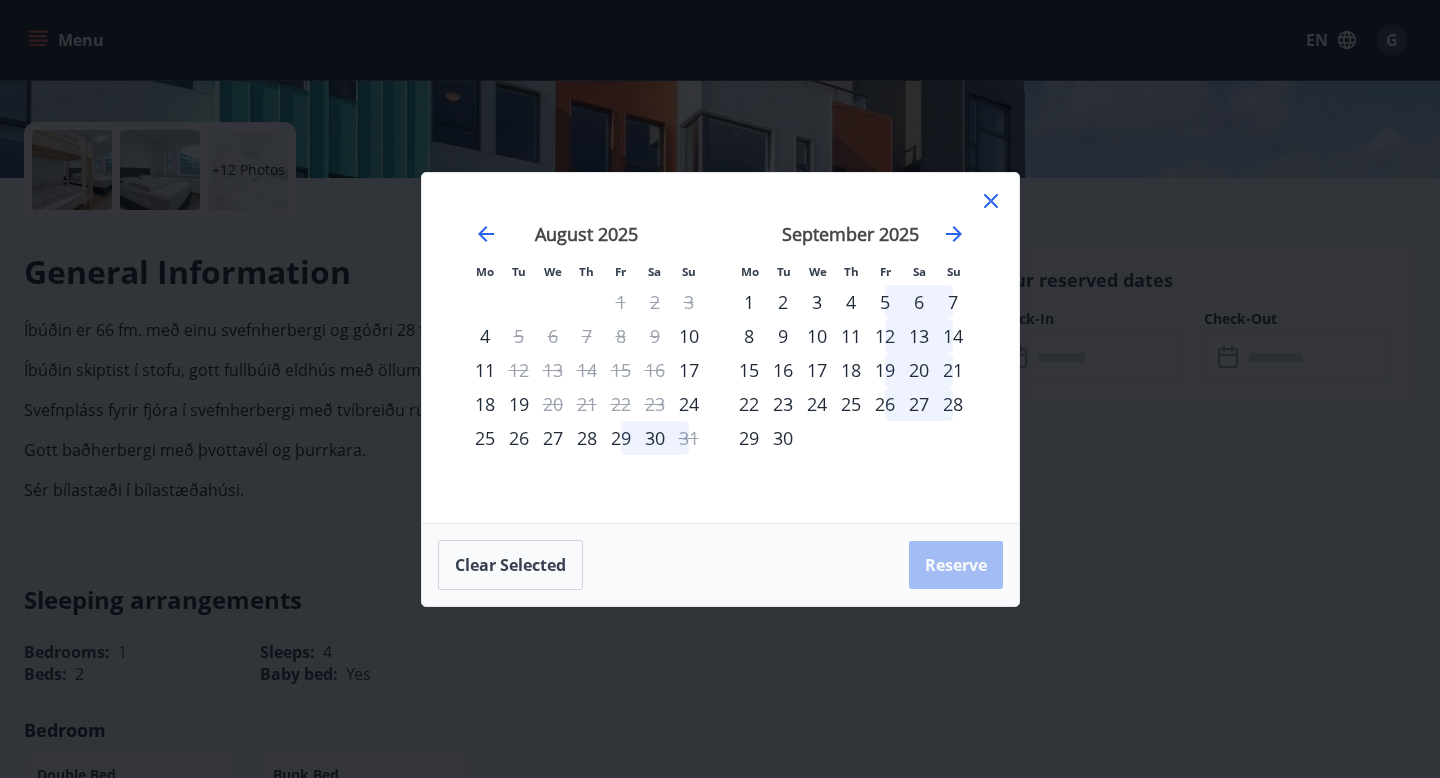 click on "Mo Tu We Th Fr Sa Su Mo Tu We Th Fr Sa Su July 2025 1 2 3 4 5 6 7 8 9 10 11 12 13 14 15 16 17 18 19 20 21 22 23 24 25 26 27 28 29 30 31 August 2025 1 2 3 4 5 6 7 8 9 10 11 12 13 14 15 16 17 18 19 20 21 22 23 24 25 26 27 28 29 30 31 September 2025 1 2 3 4 5 6 7 8 9 10 11 12 13 14 15 16 17 18 19 20 21 22 23 24 25 26 27 28 29 30 October 2025 1 2 3 4 5 6 7 8 9 10 11 12 13 14 15 16 17 18 19 20 21 22 23 24 25 26 27 28 29 30 31 Clear selected Reserve" at bounding box center [720, 389] 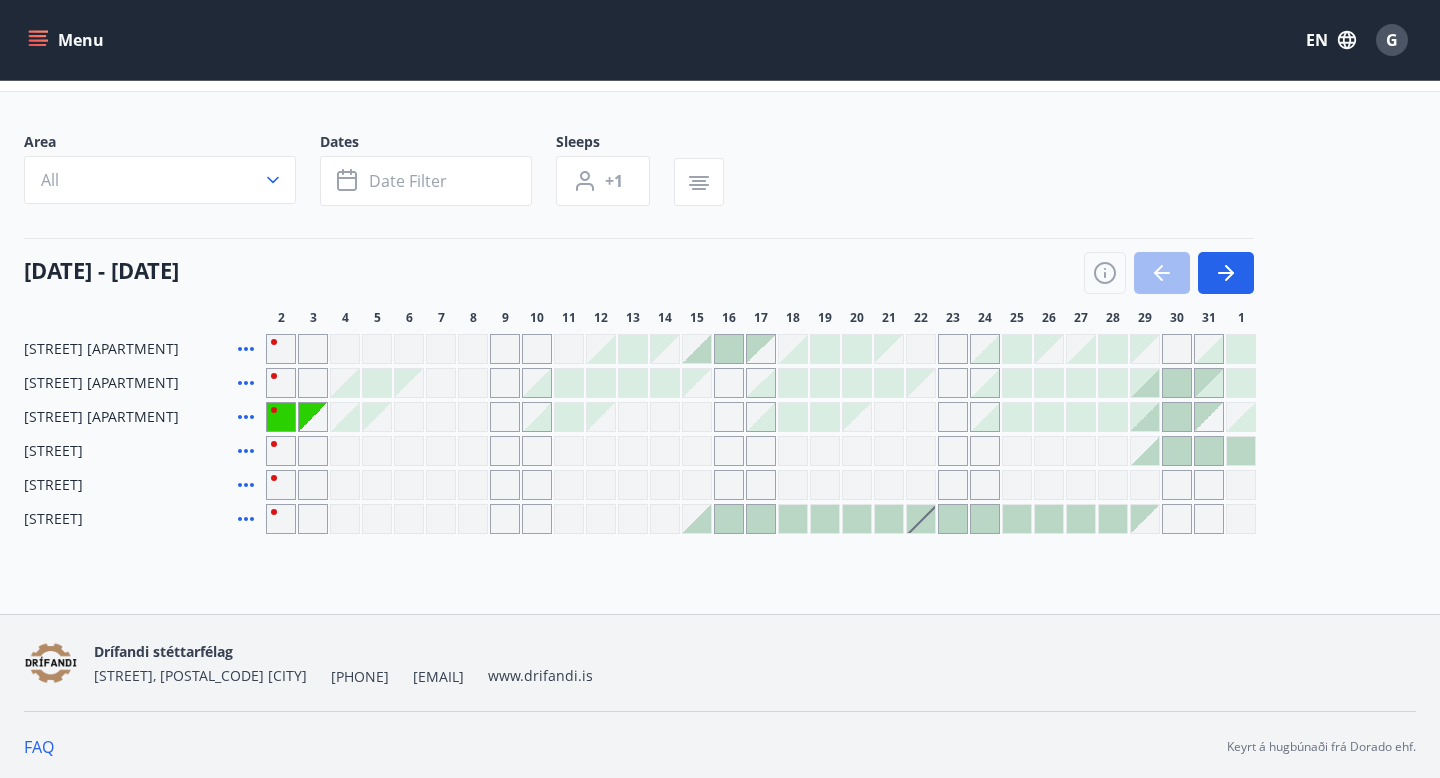 scroll, scrollTop: 105, scrollLeft: 0, axis: vertical 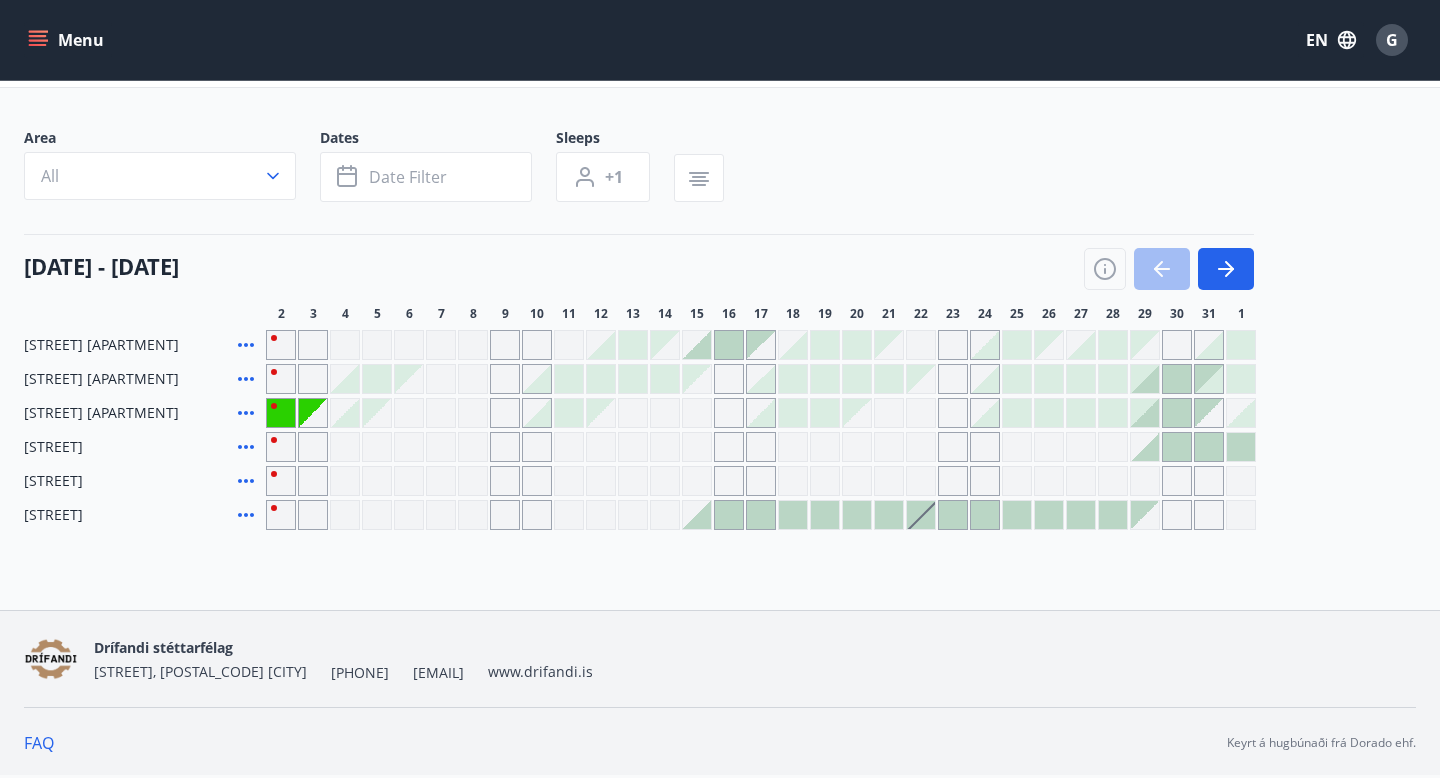 click 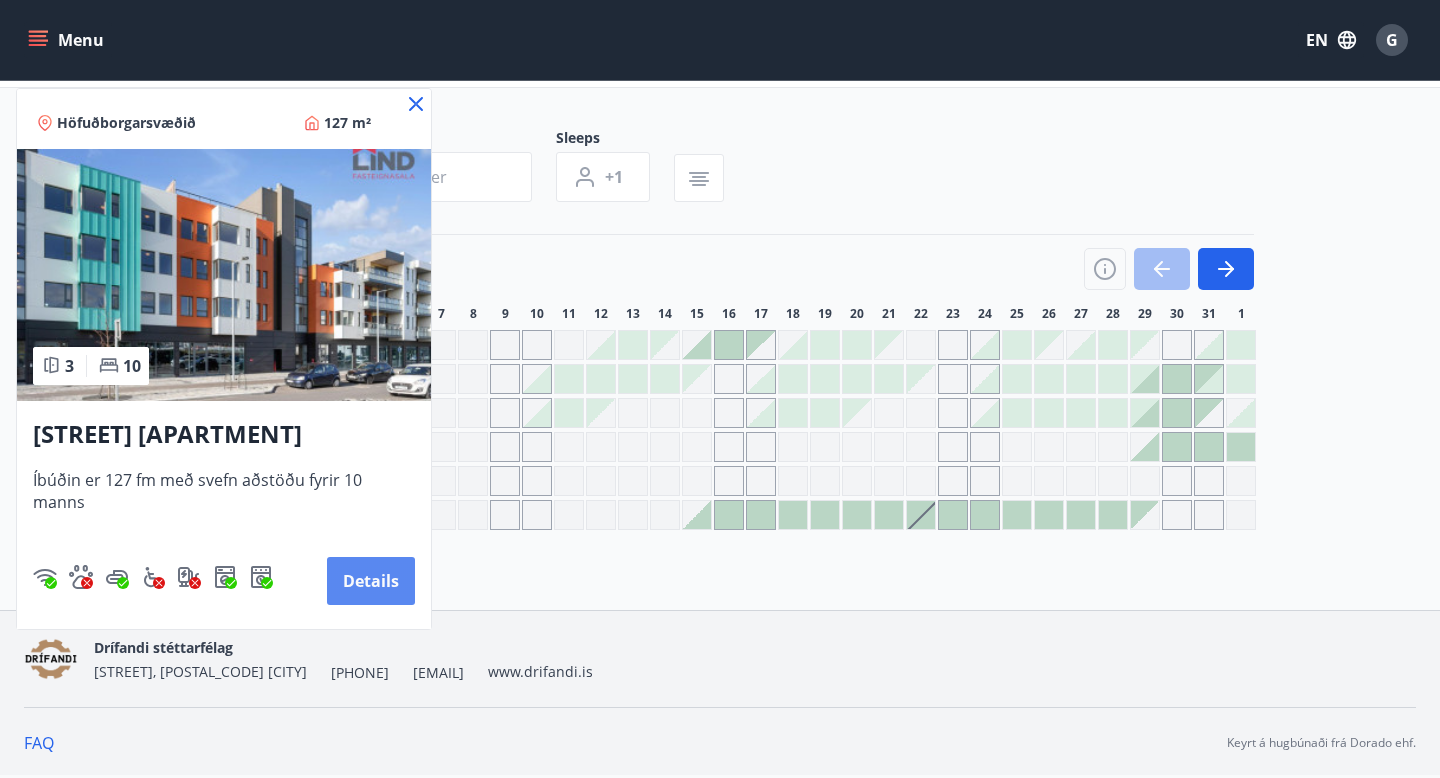 click on "Details" at bounding box center [371, 581] 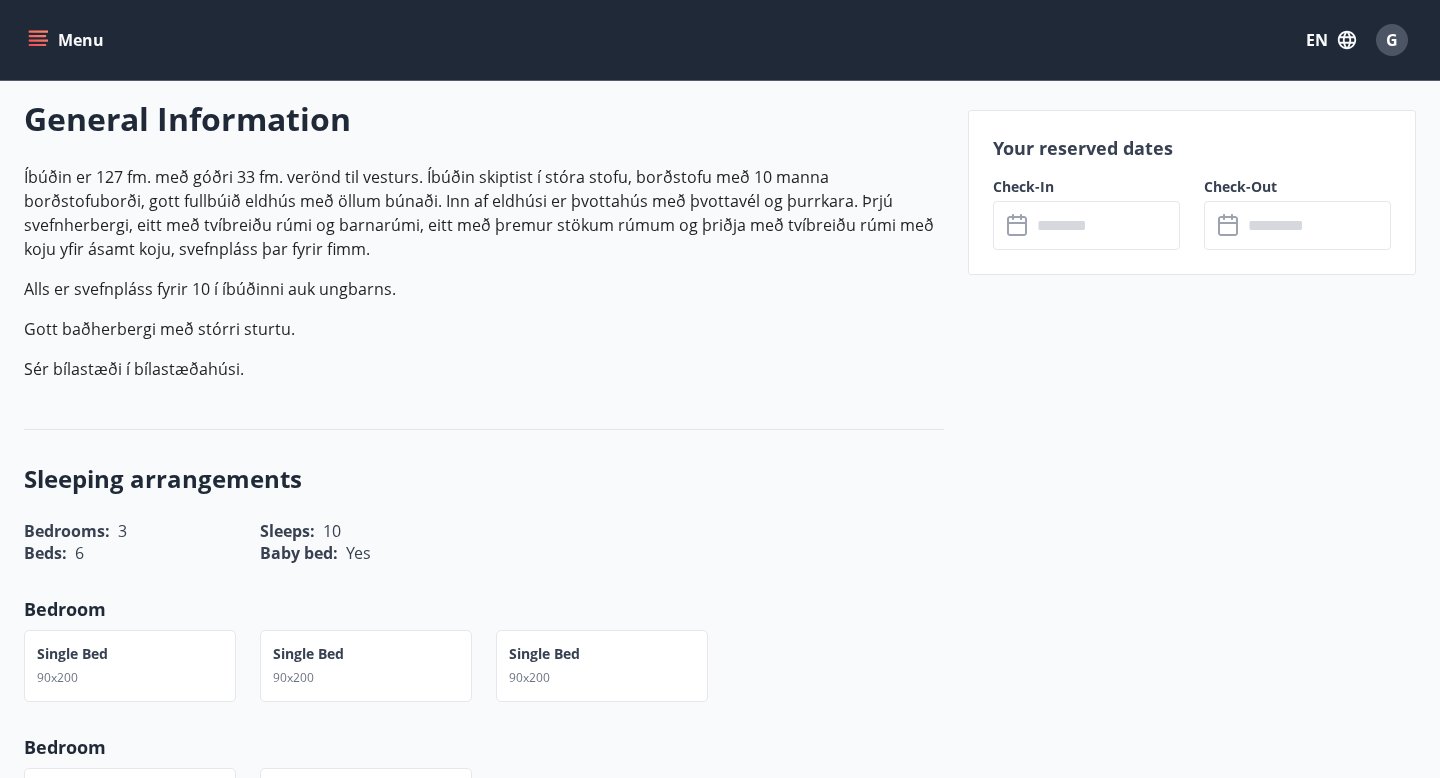 scroll, scrollTop: 641, scrollLeft: 0, axis: vertical 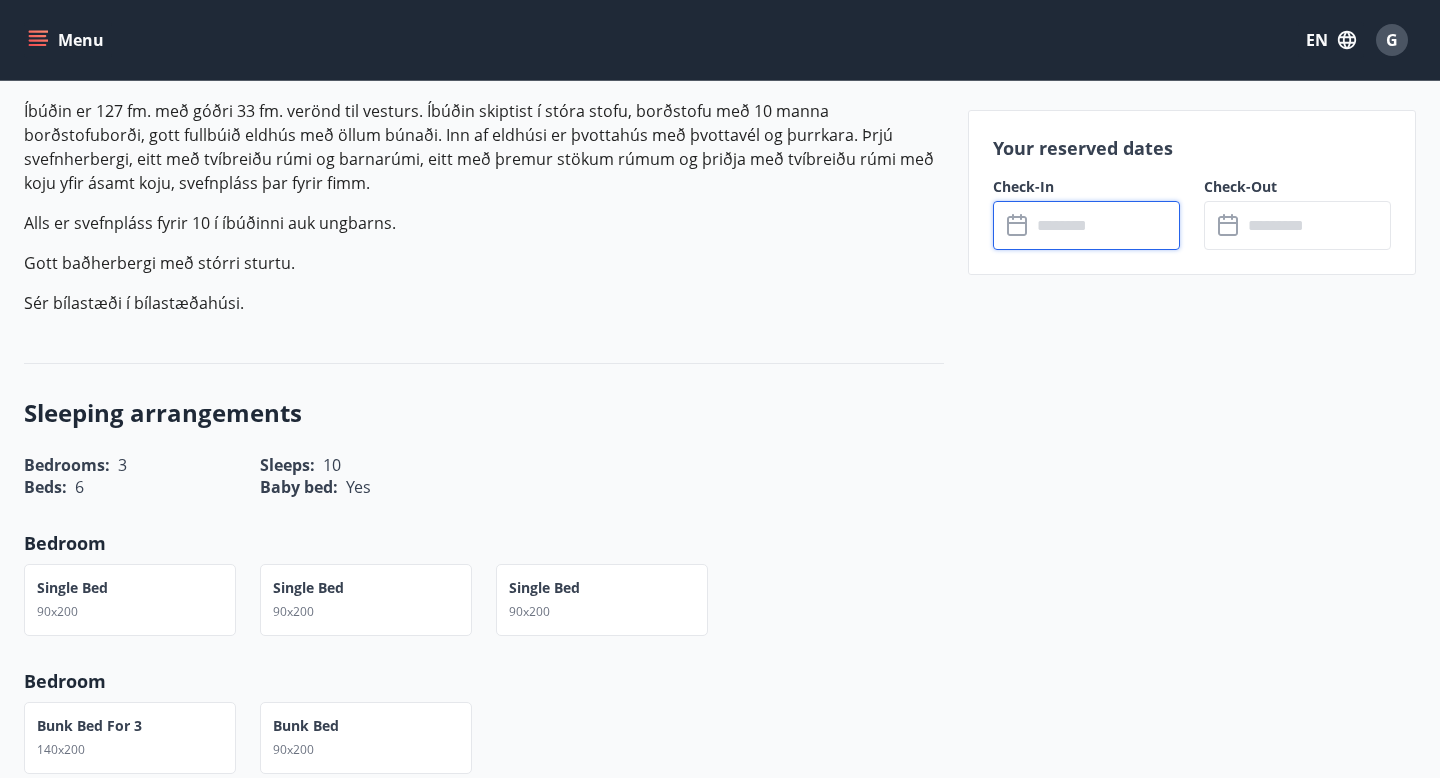click at bounding box center [1105, 225] 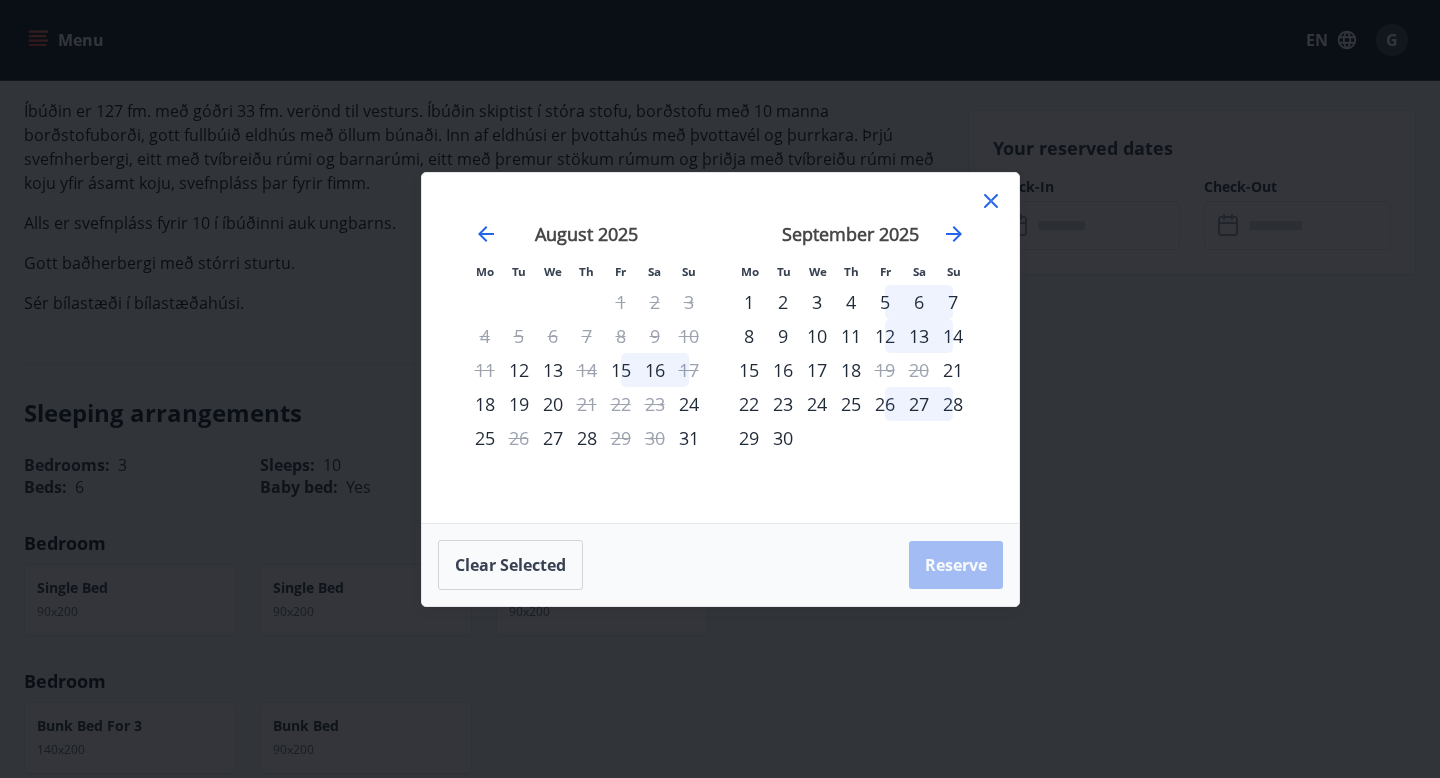click 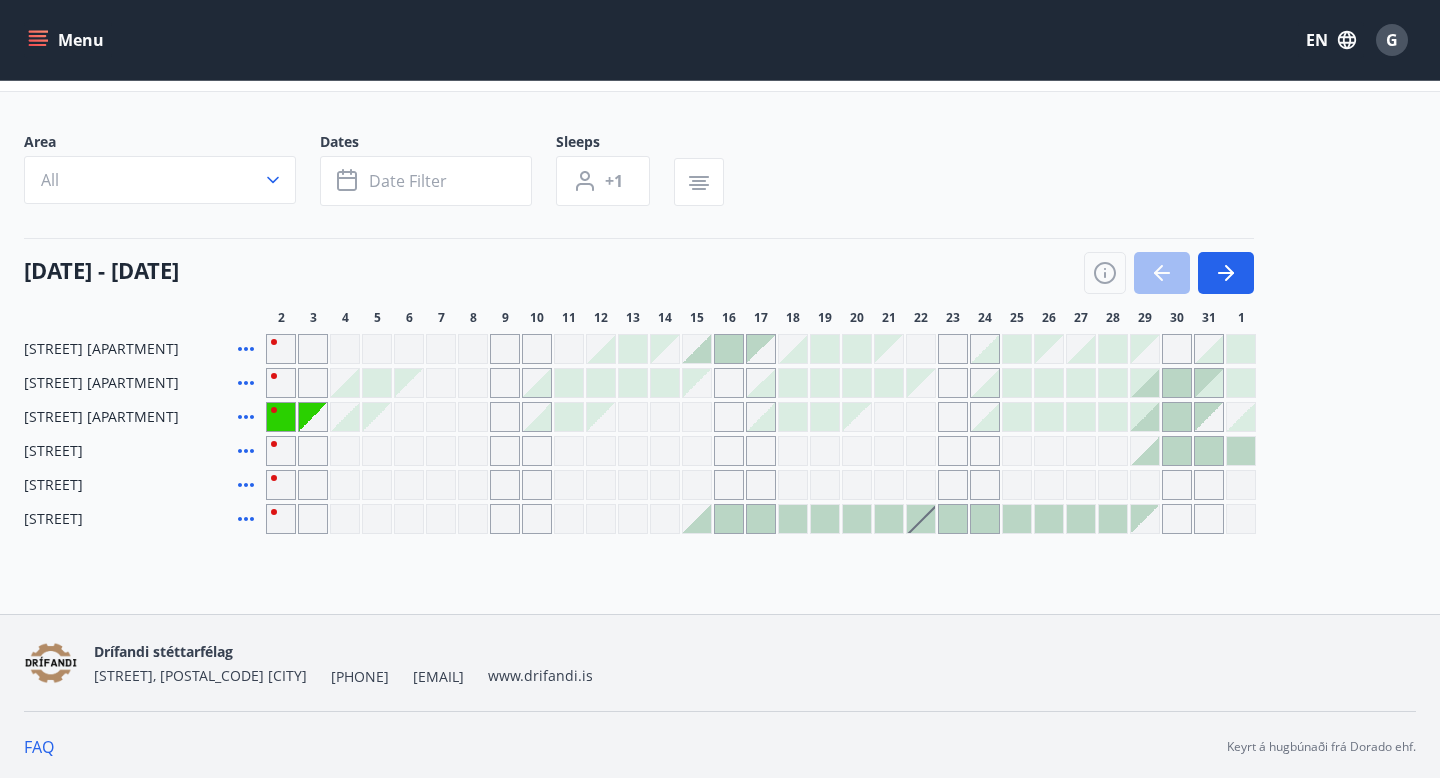 scroll, scrollTop: 105, scrollLeft: 0, axis: vertical 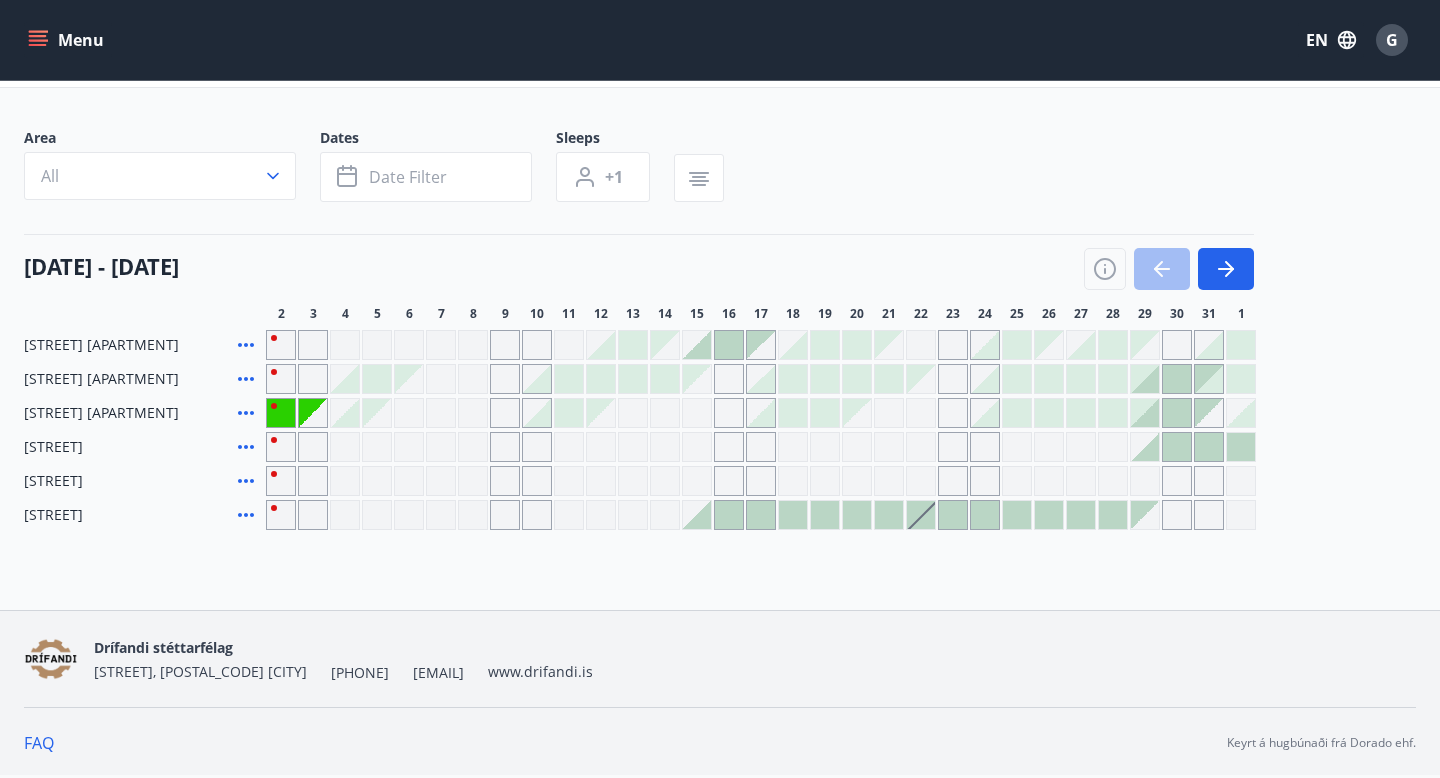click 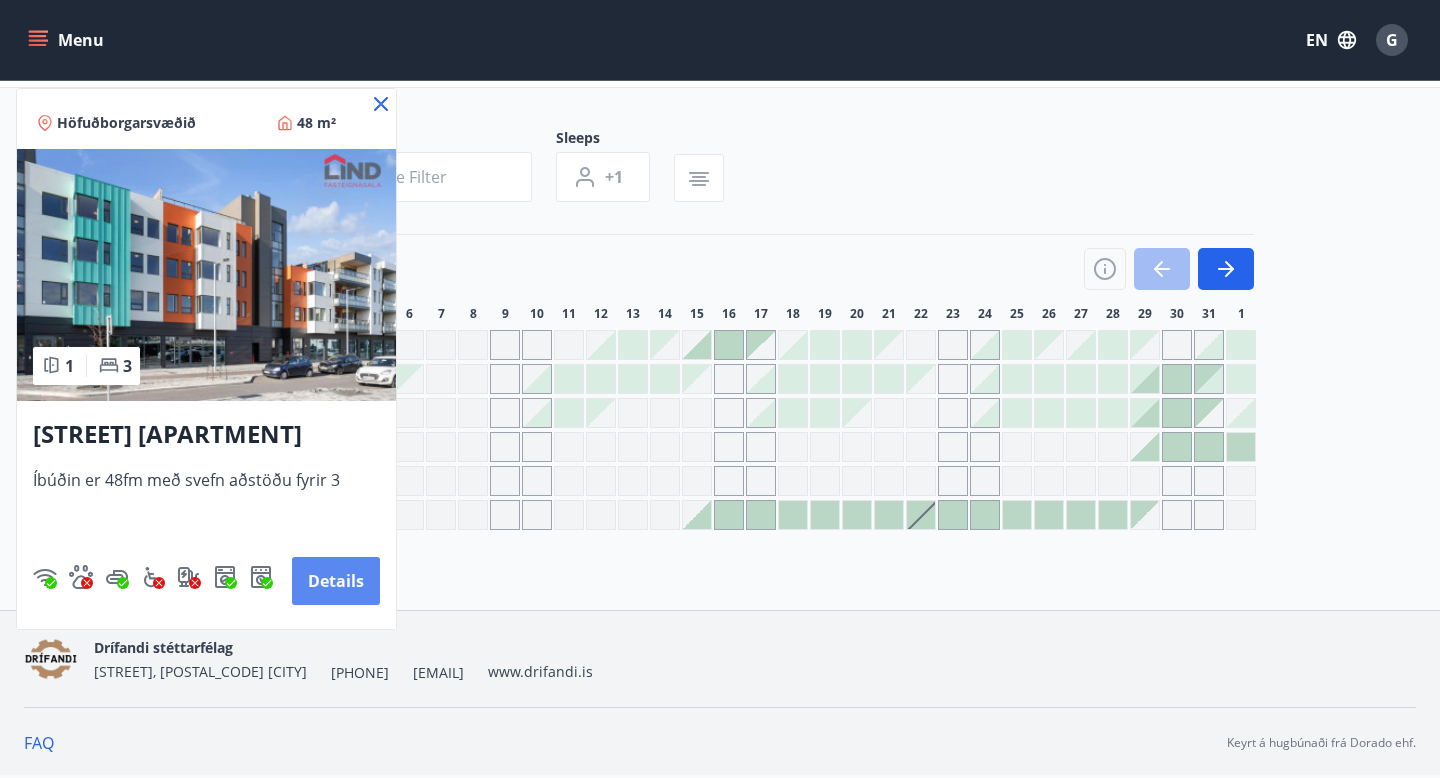 click on "Details" at bounding box center (336, 581) 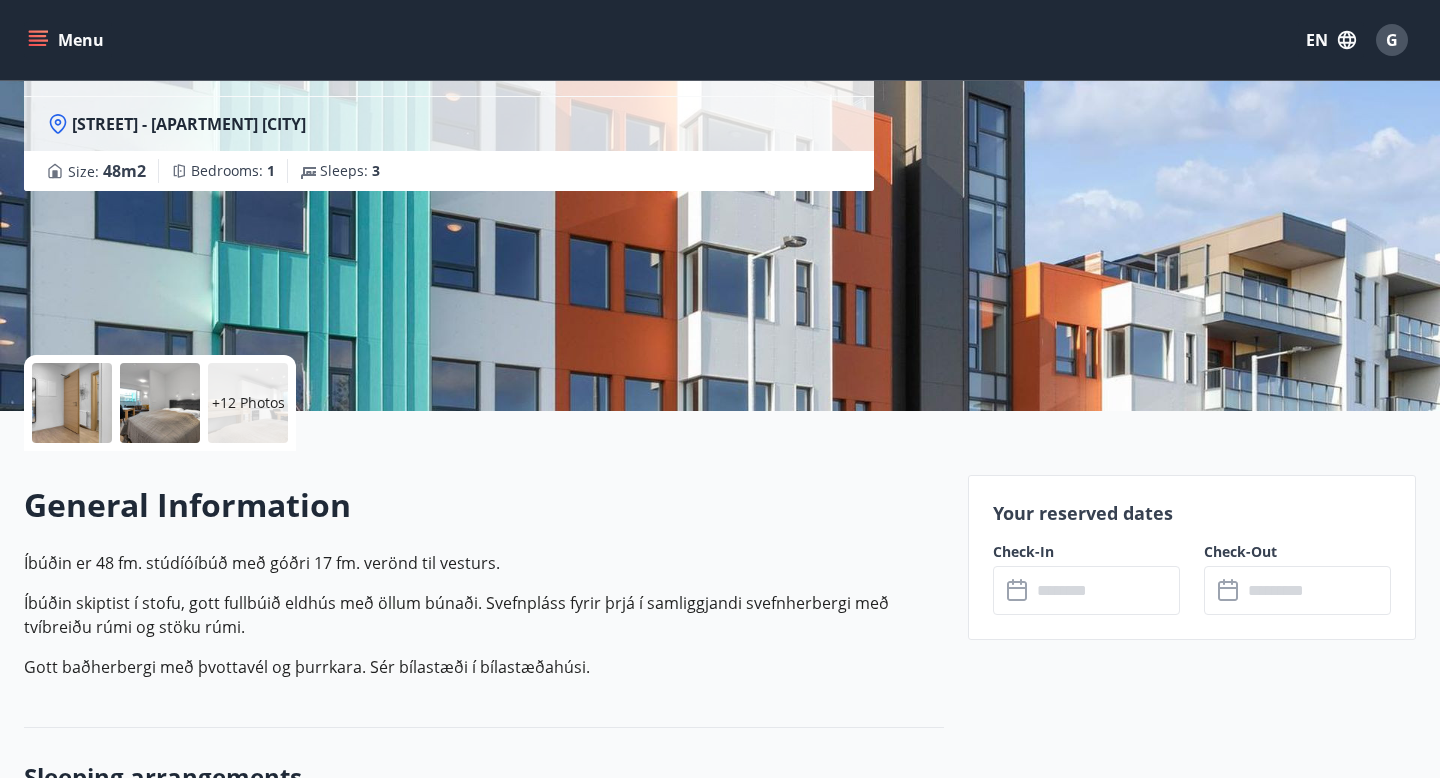 scroll, scrollTop: 191, scrollLeft: 0, axis: vertical 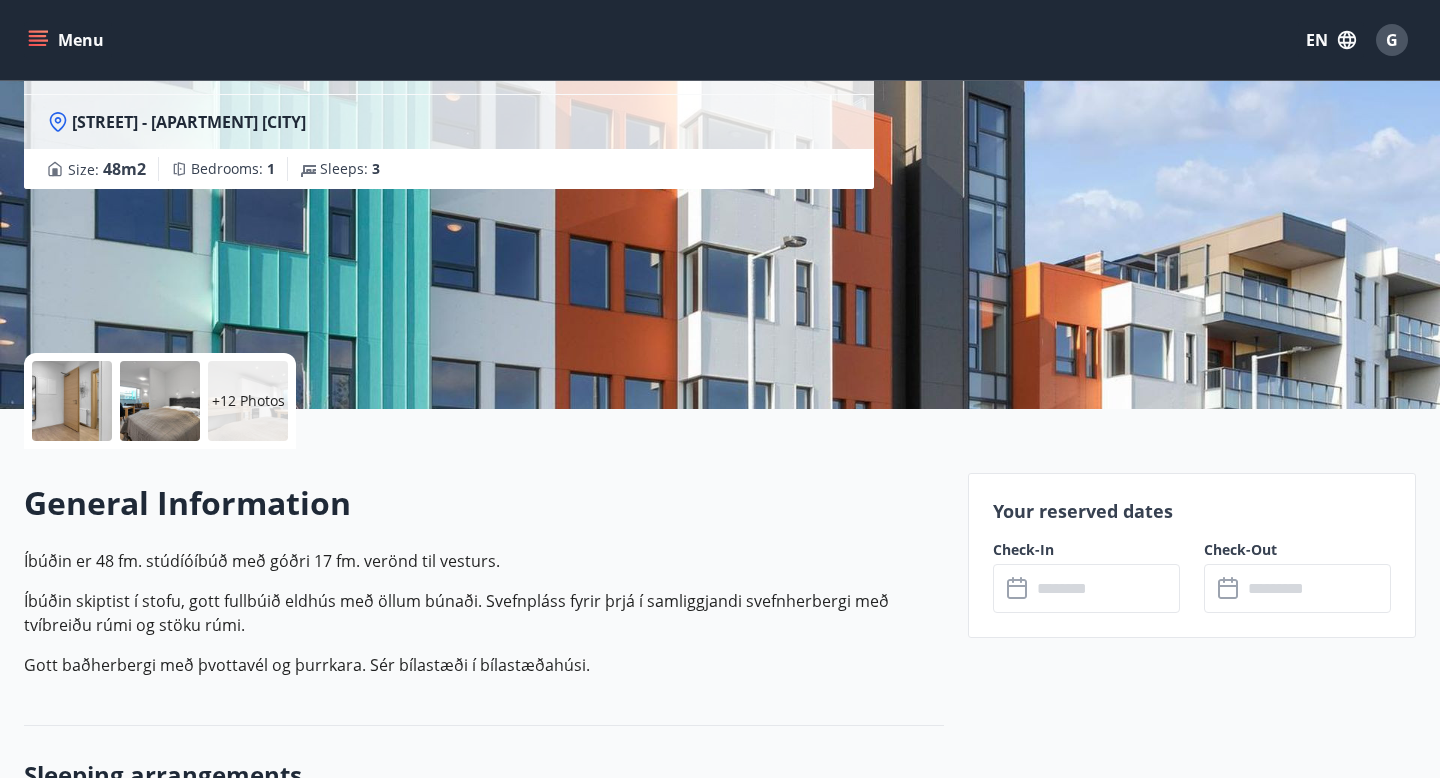 click at bounding box center (1105, 588) 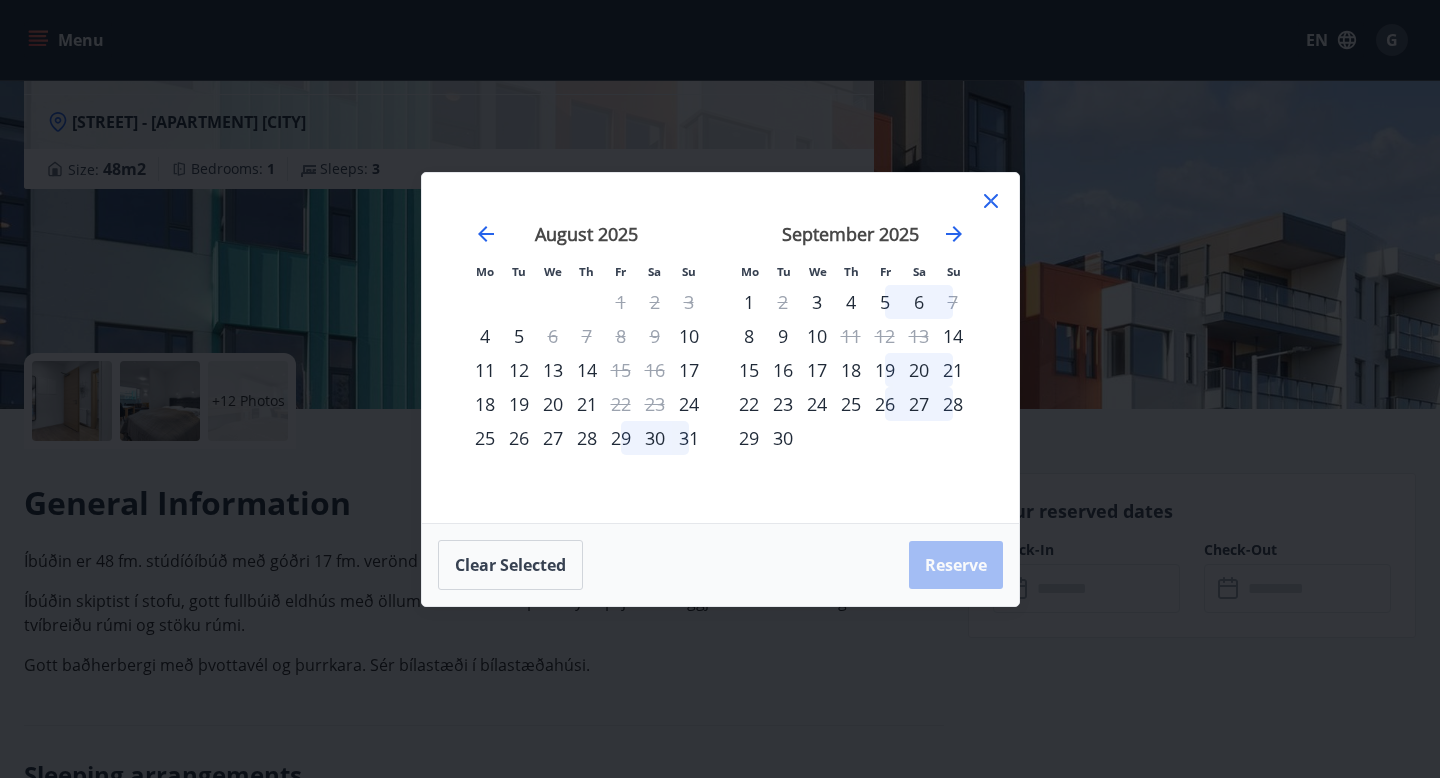 click 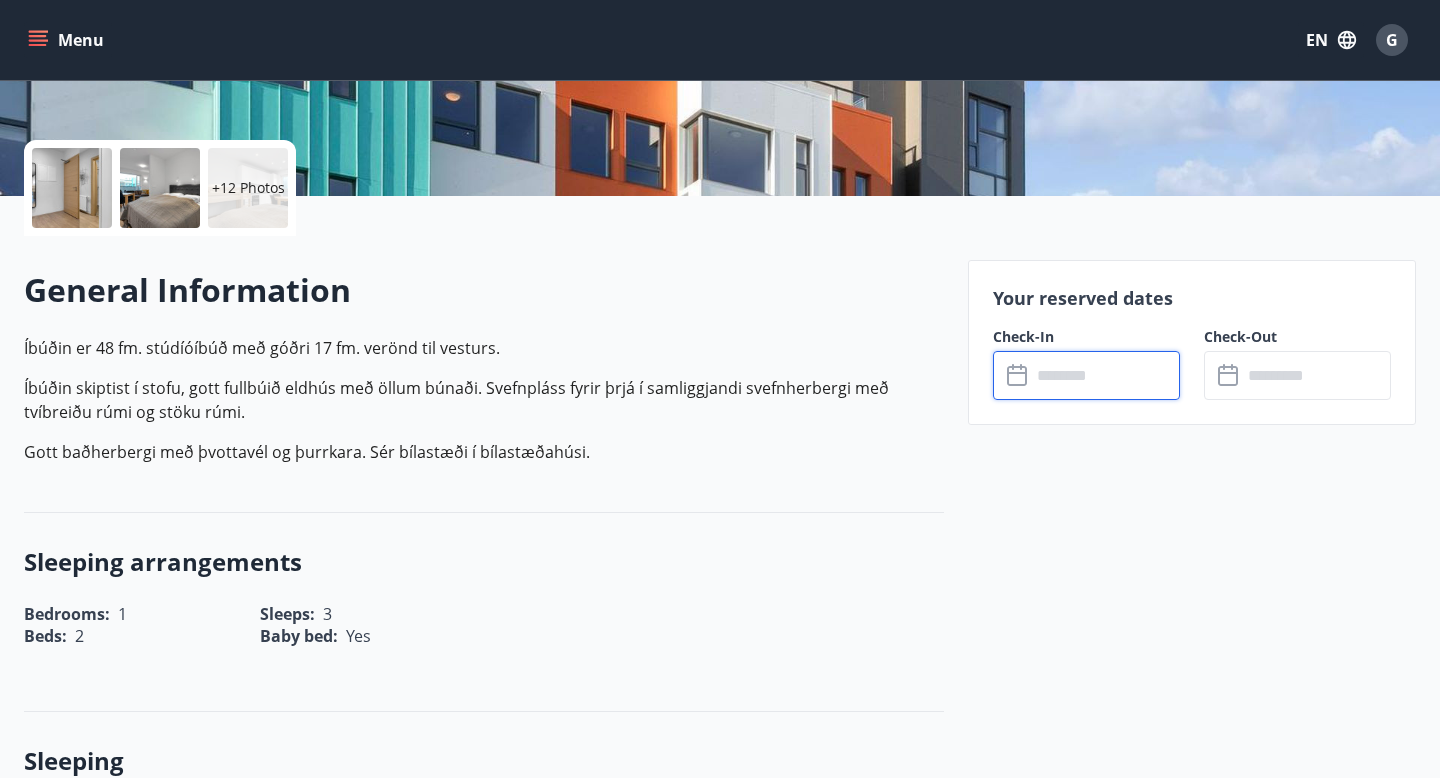 scroll, scrollTop: 407, scrollLeft: 0, axis: vertical 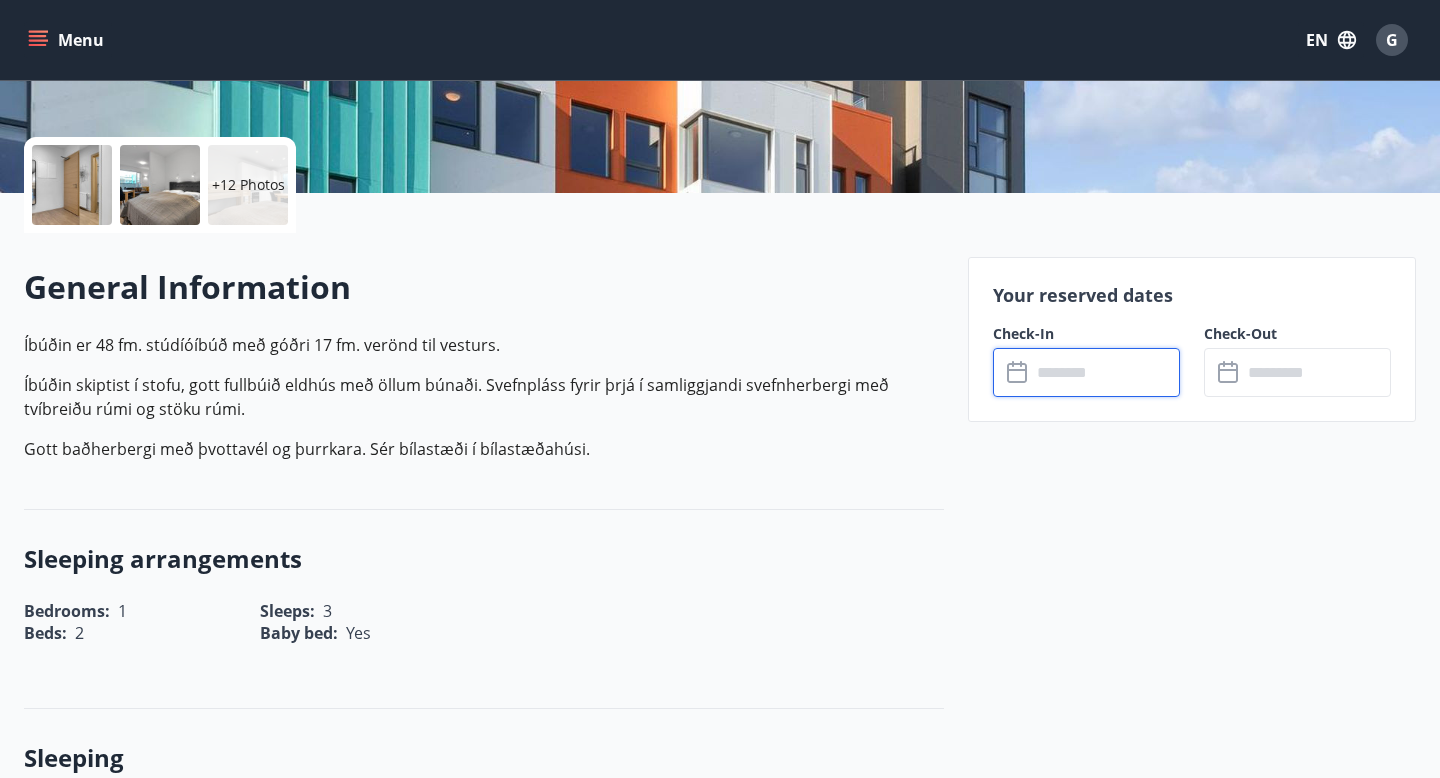 click at bounding box center [1105, 372] 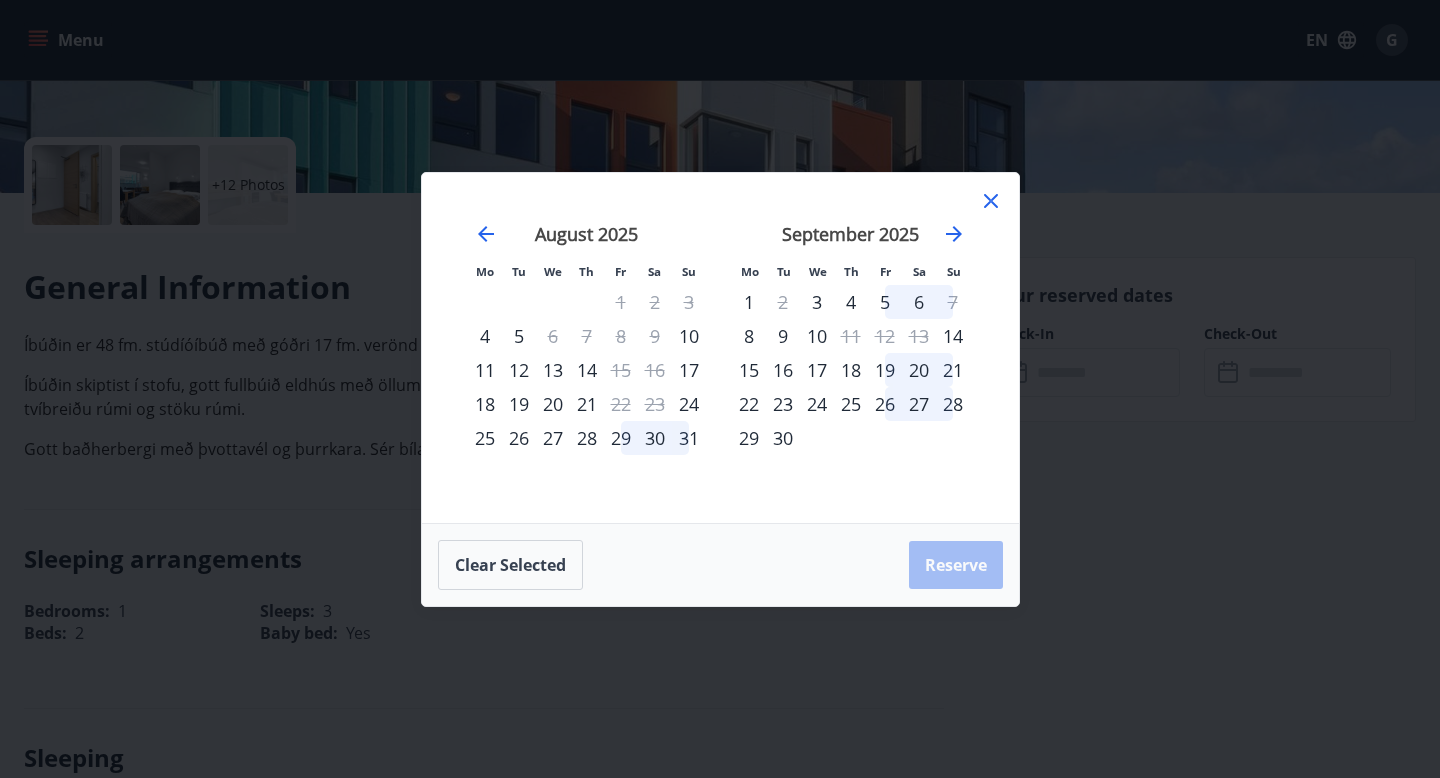 click 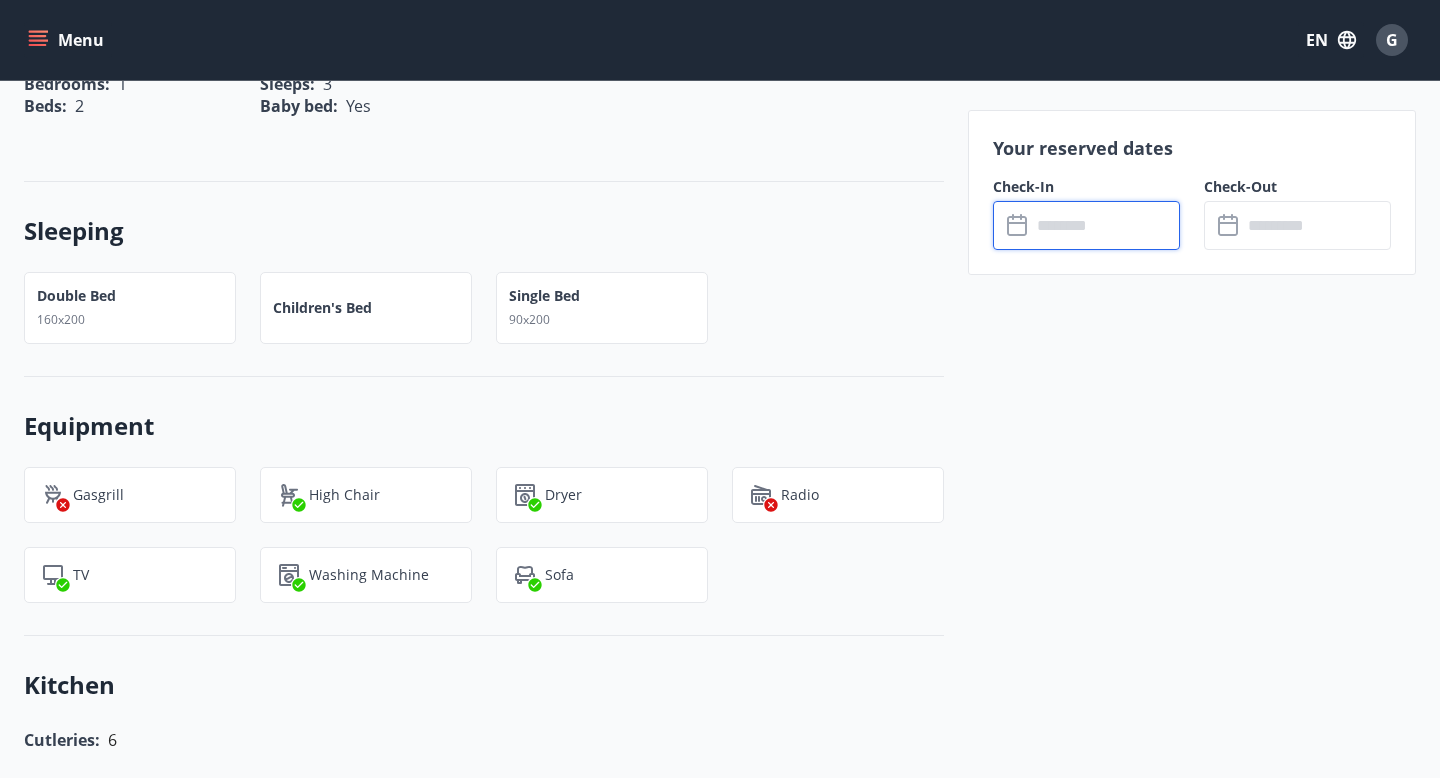 scroll, scrollTop: 930, scrollLeft: 0, axis: vertical 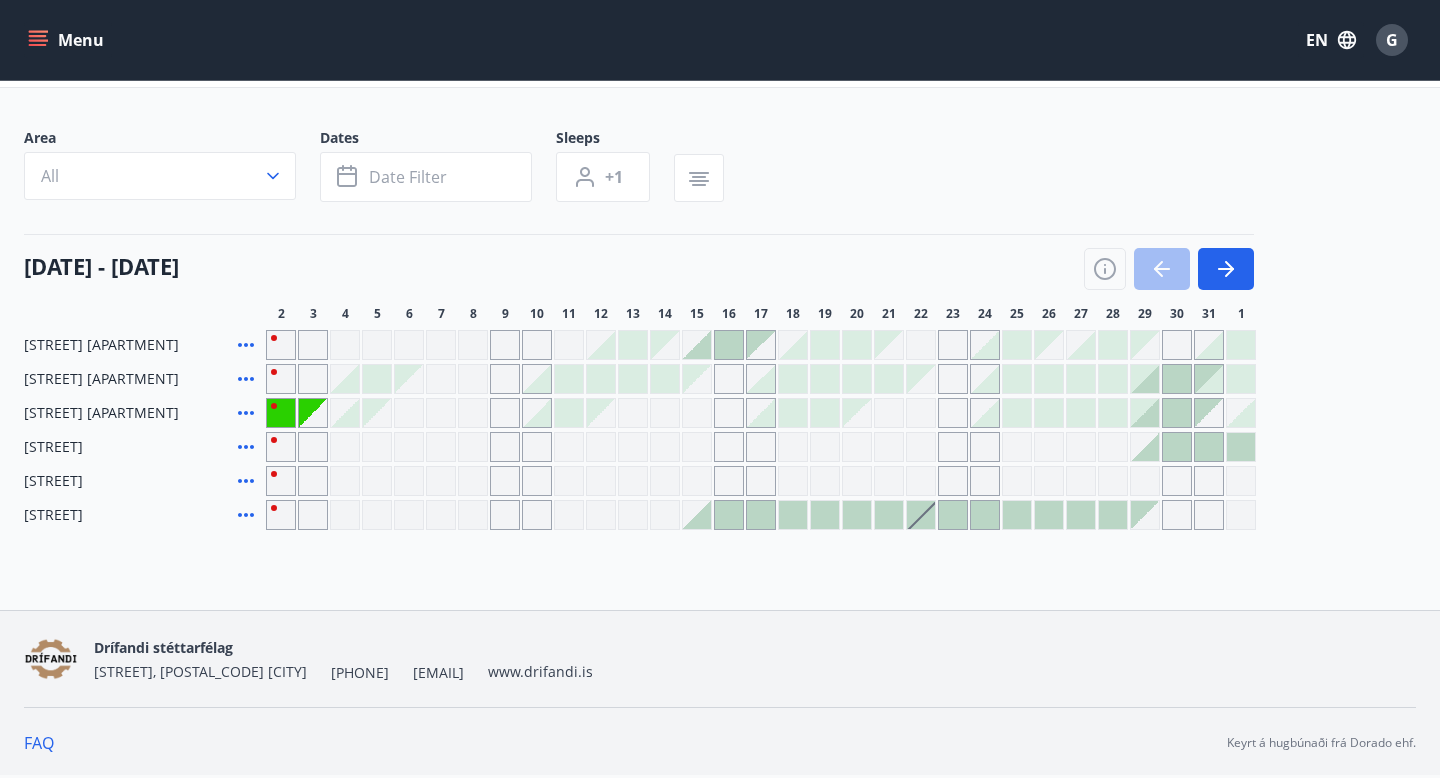 click 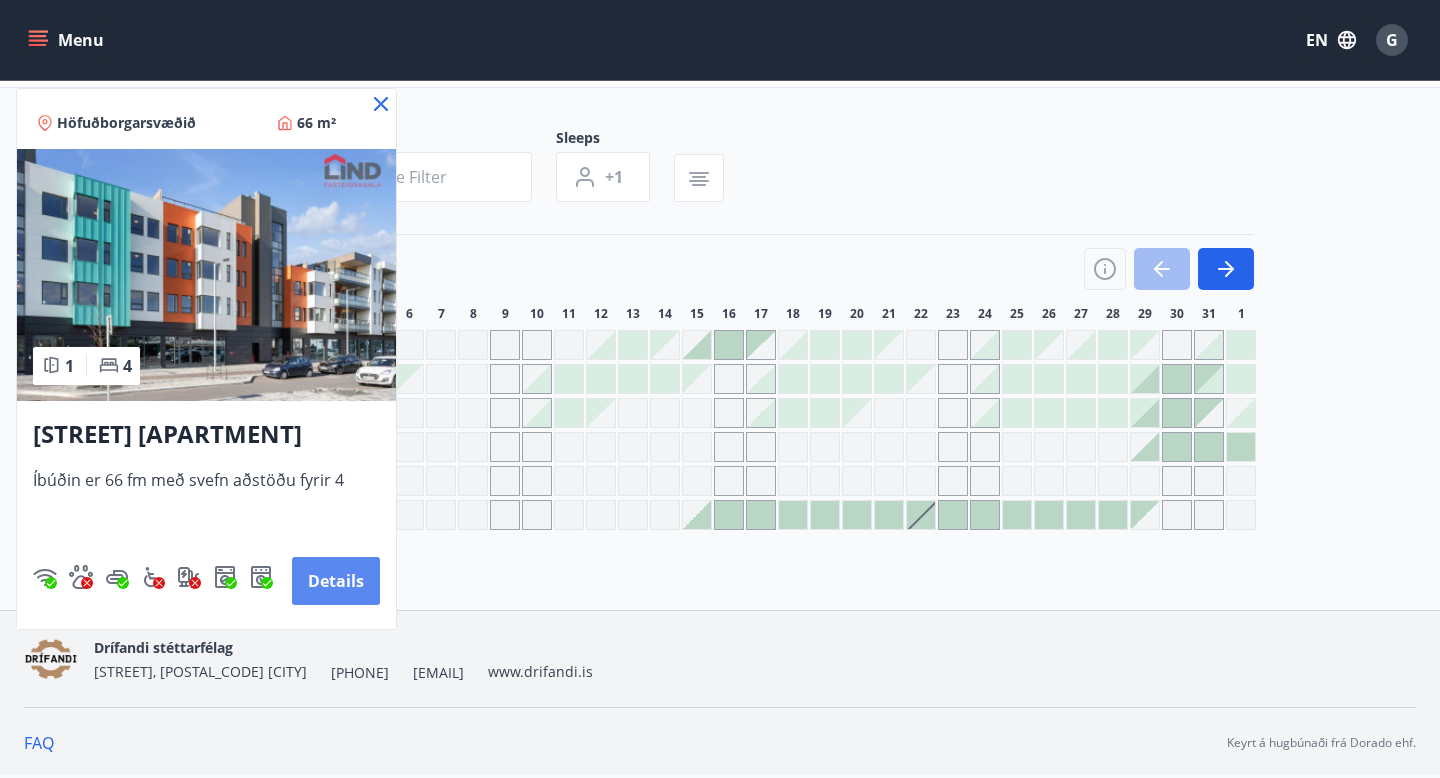click on "Details" at bounding box center (336, 581) 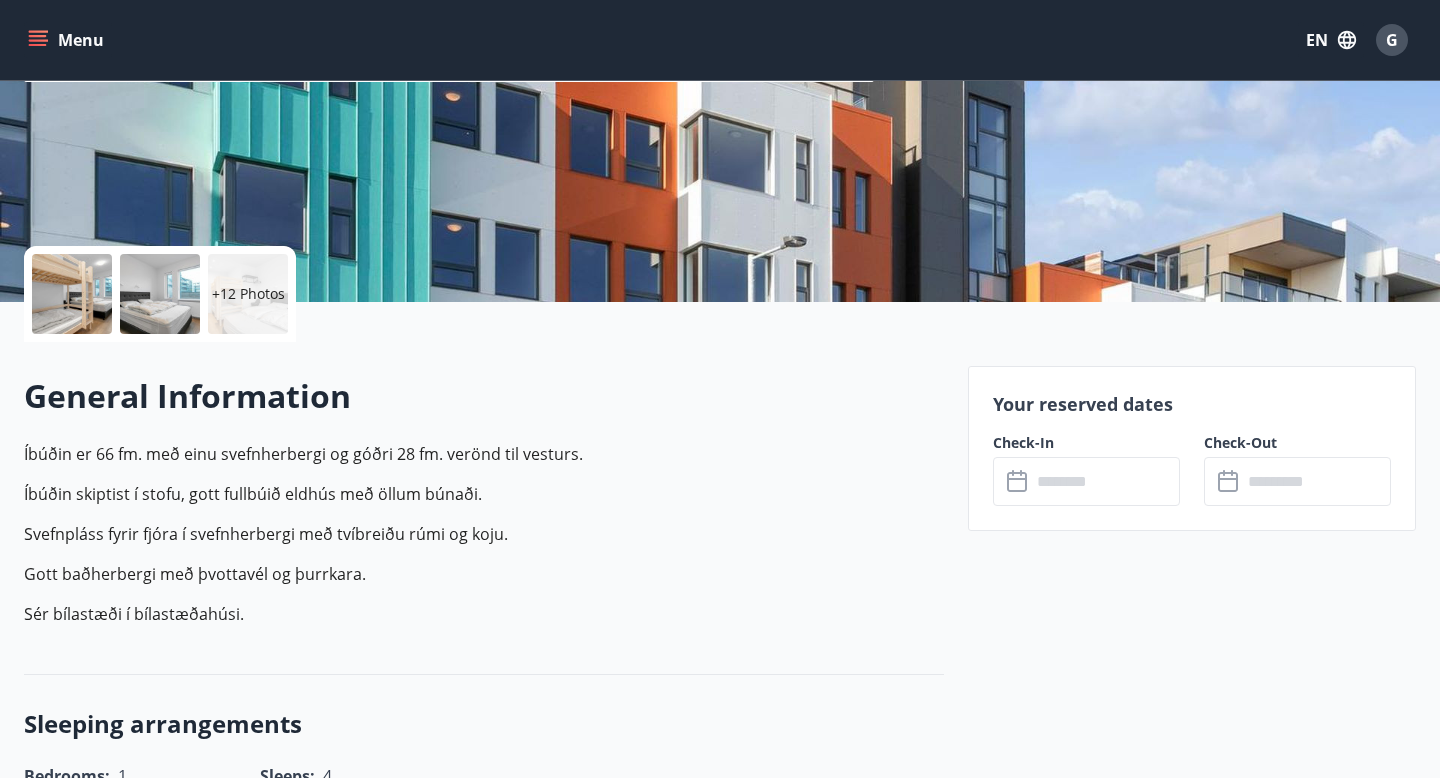 scroll, scrollTop: 316, scrollLeft: 0, axis: vertical 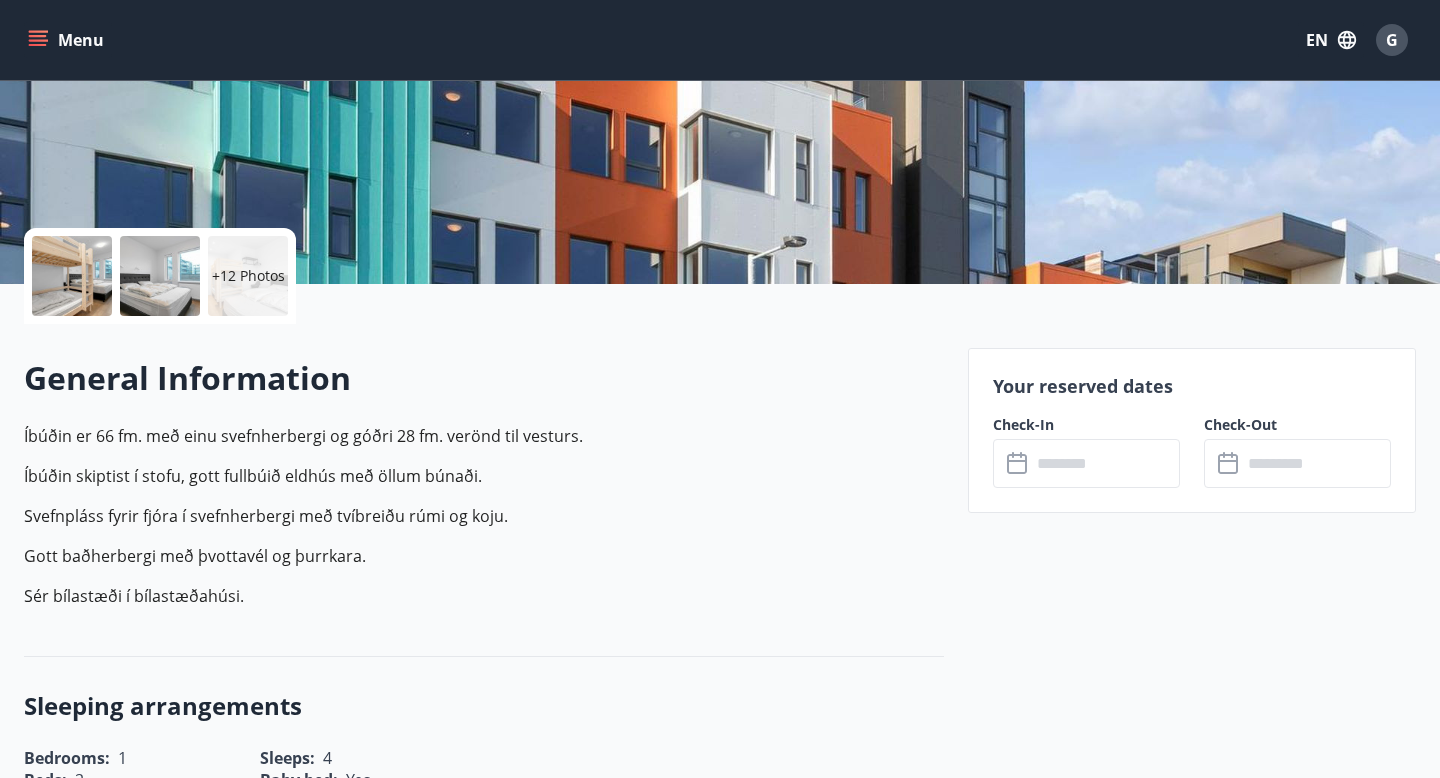 click at bounding box center (1105, 463) 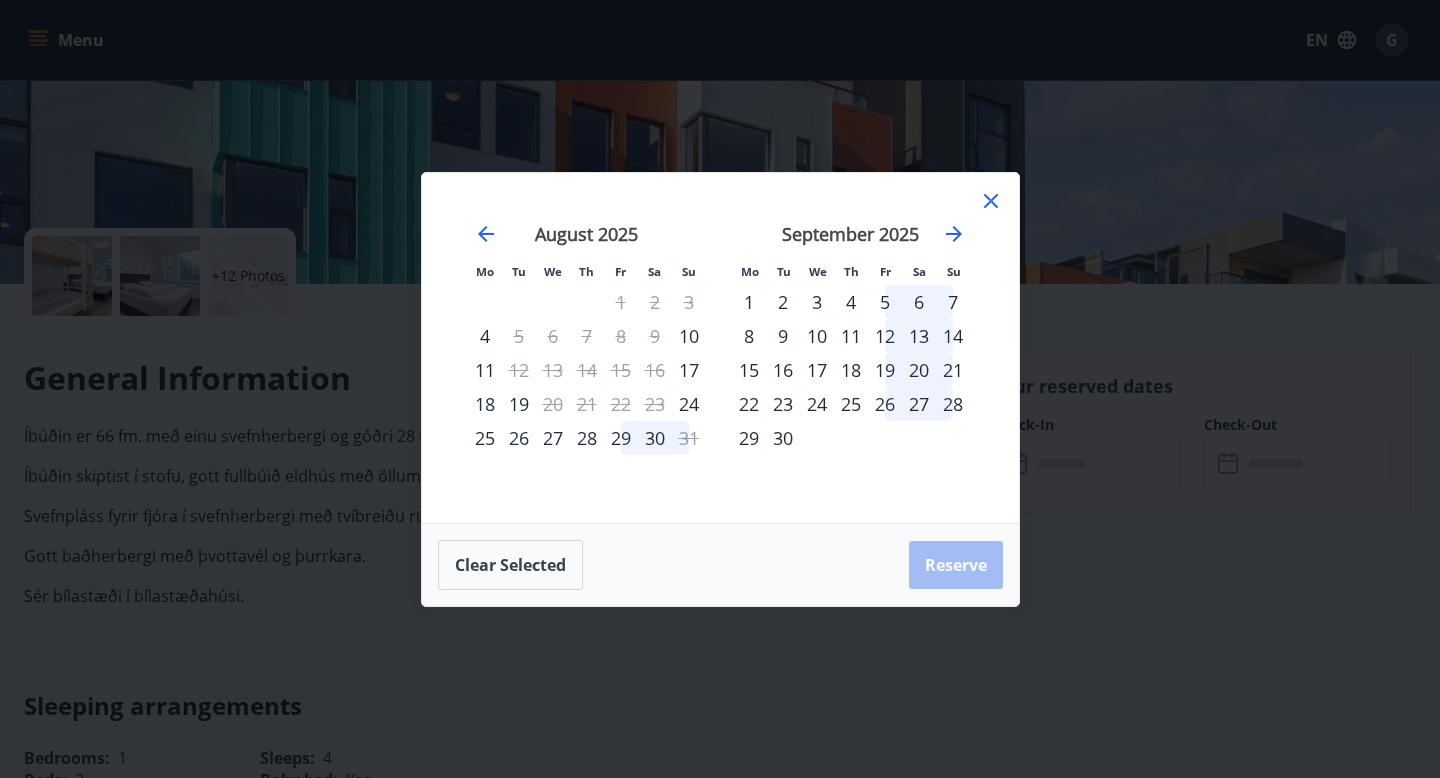 click 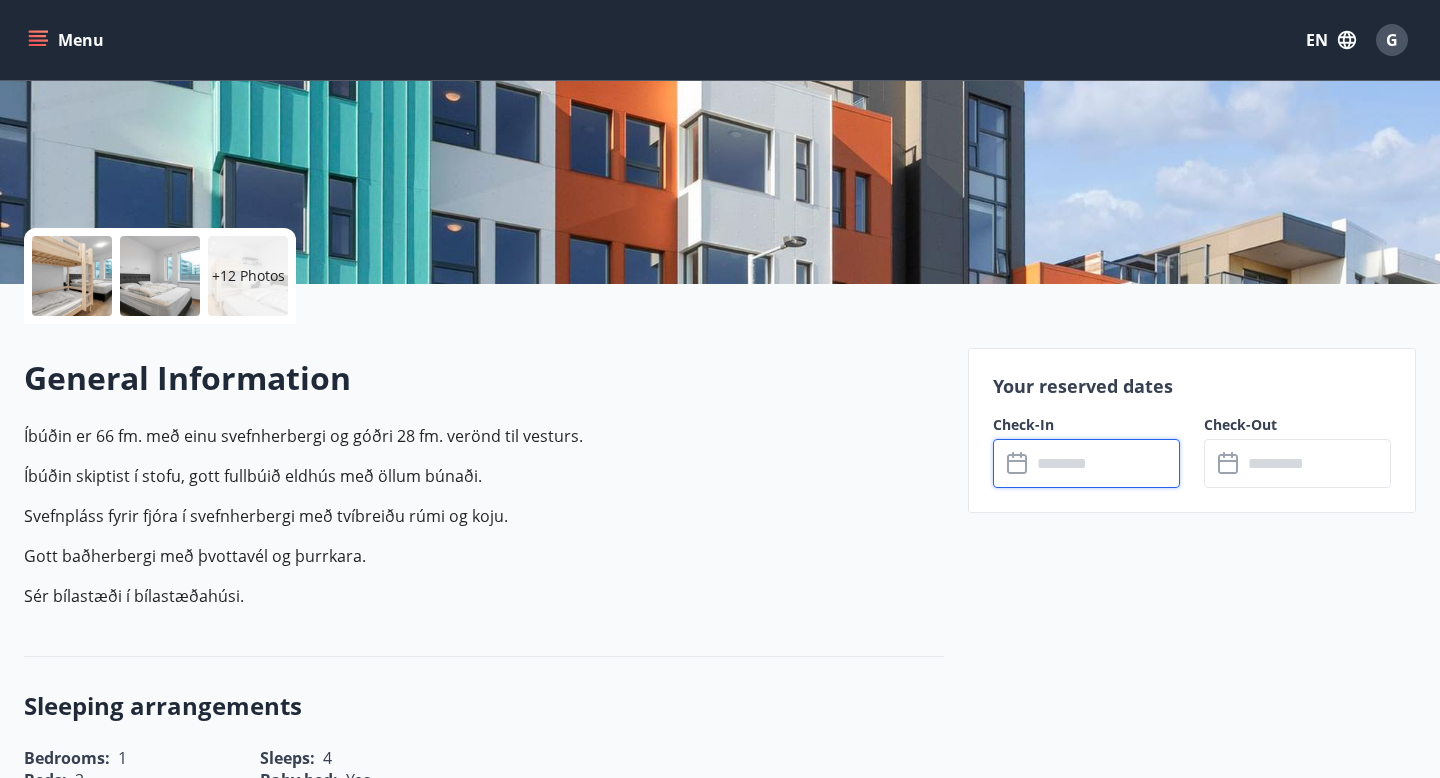 click on "G" at bounding box center [1392, 40] 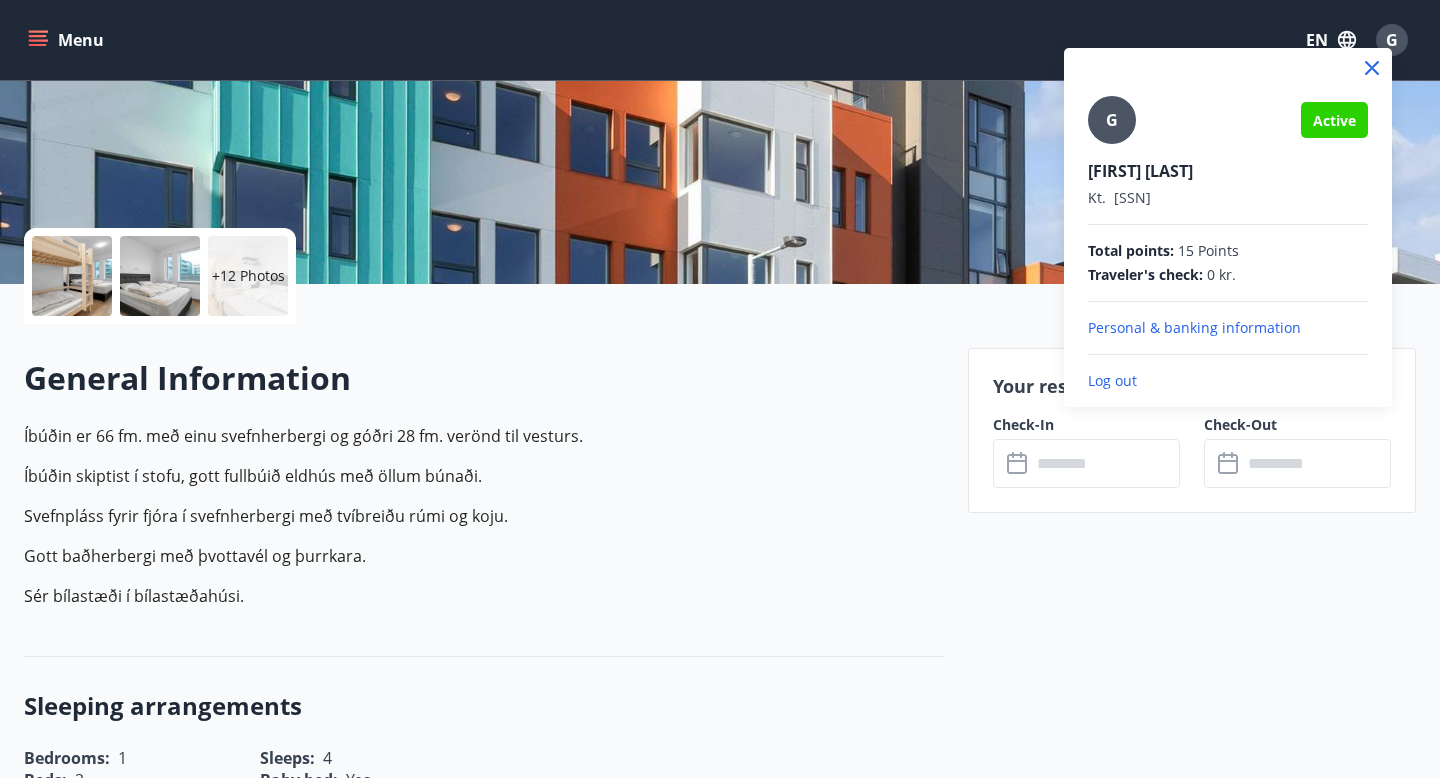 click on "Active" at bounding box center [1334, 120] 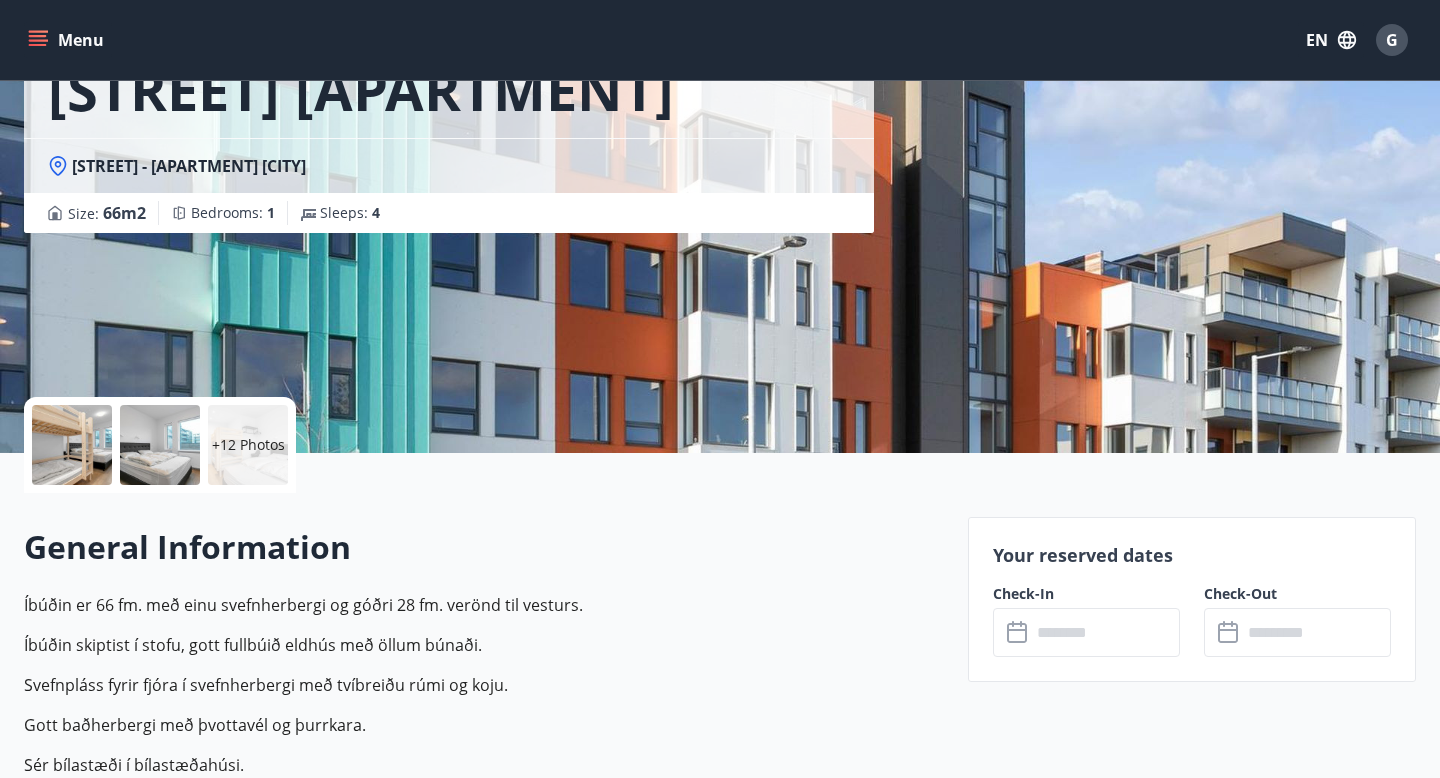 scroll, scrollTop: 0, scrollLeft: 0, axis: both 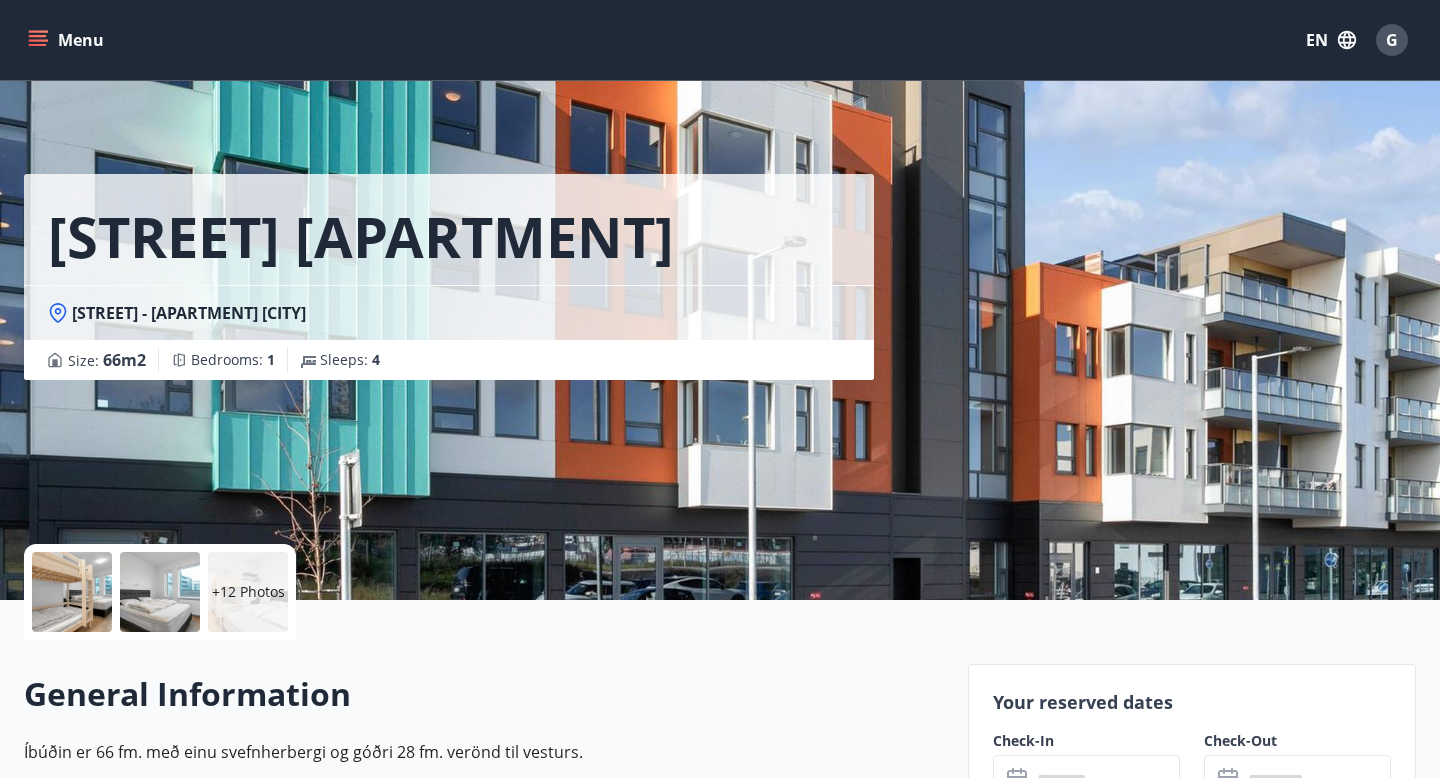 click on "G" at bounding box center [1392, 40] 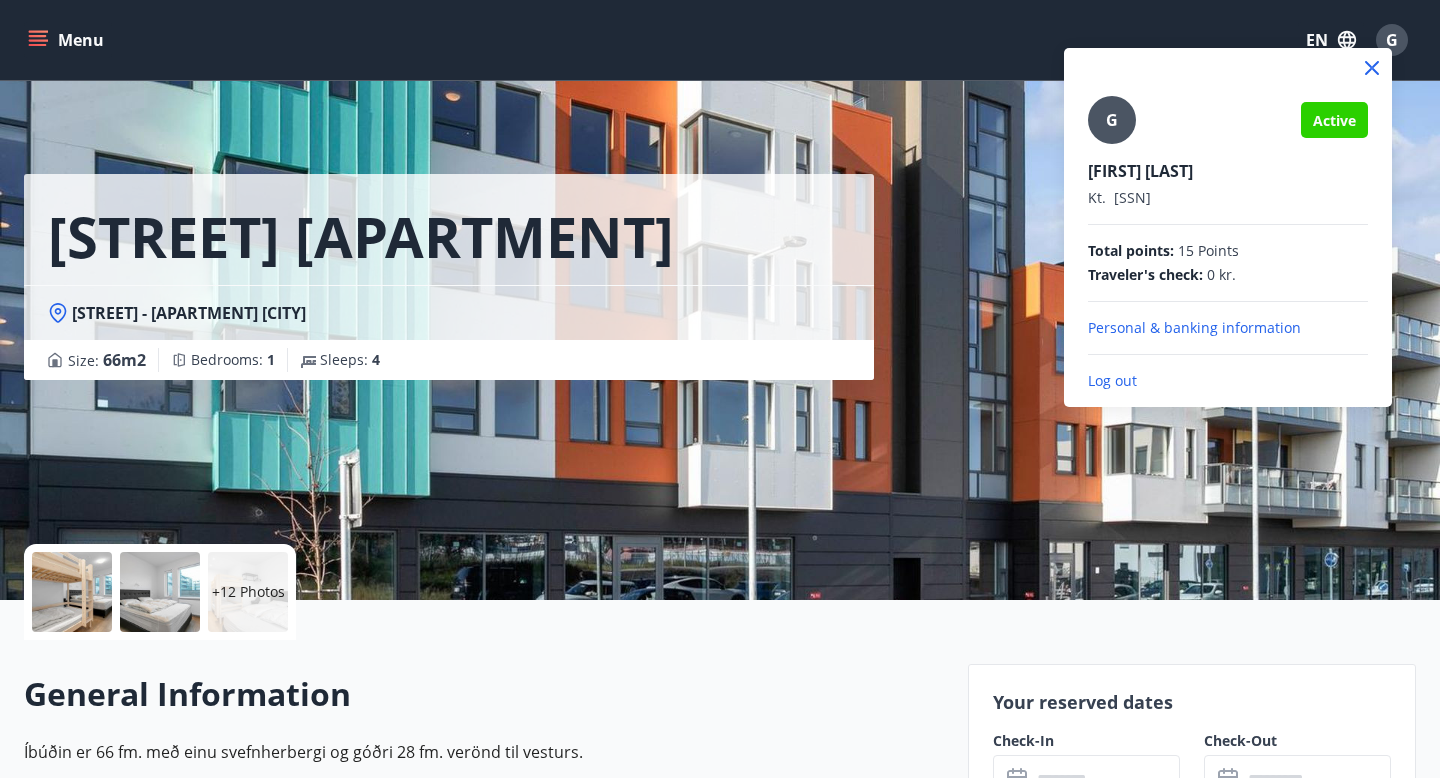 click at bounding box center (720, 389) 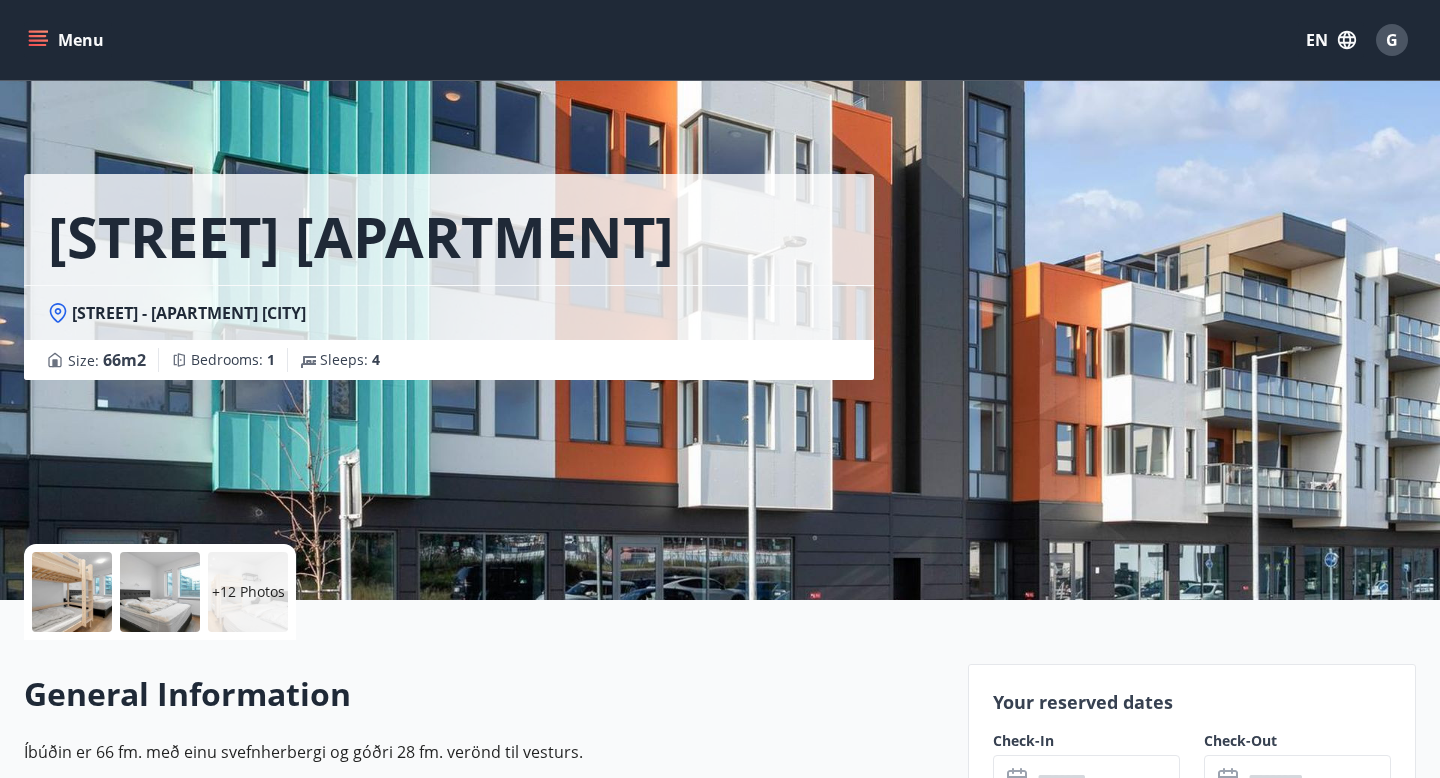 click 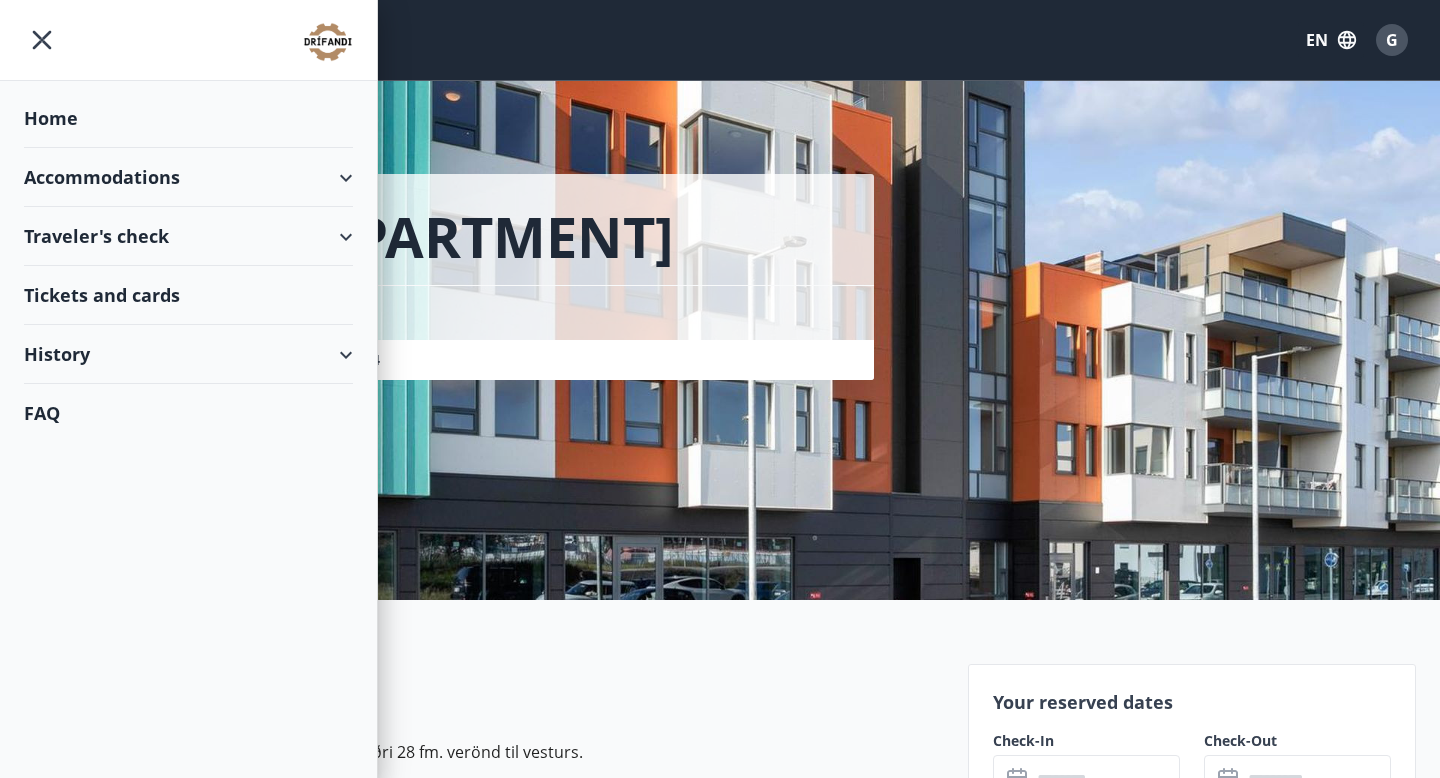 click on "Accommodations" at bounding box center [188, 177] 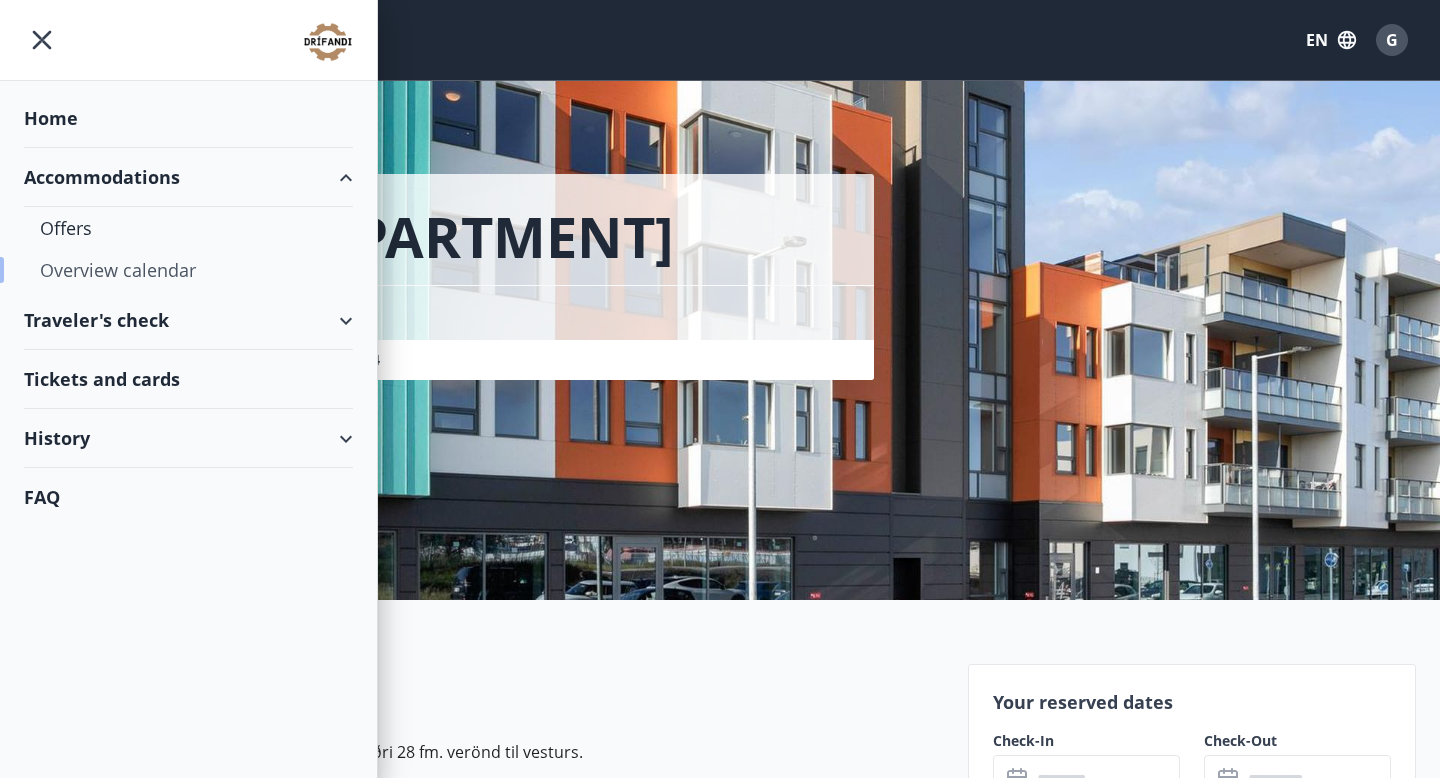 click on "Overview calendar" at bounding box center (188, 270) 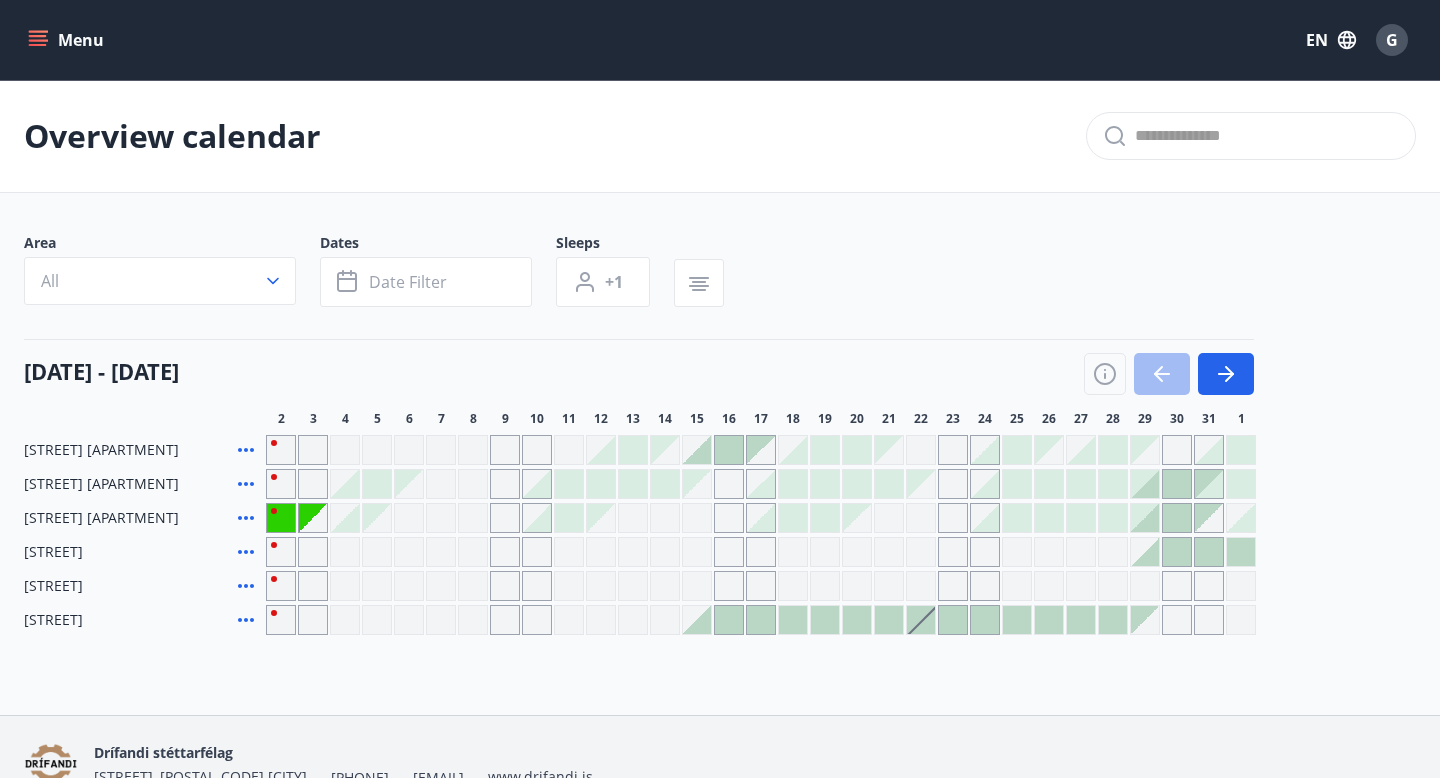 click 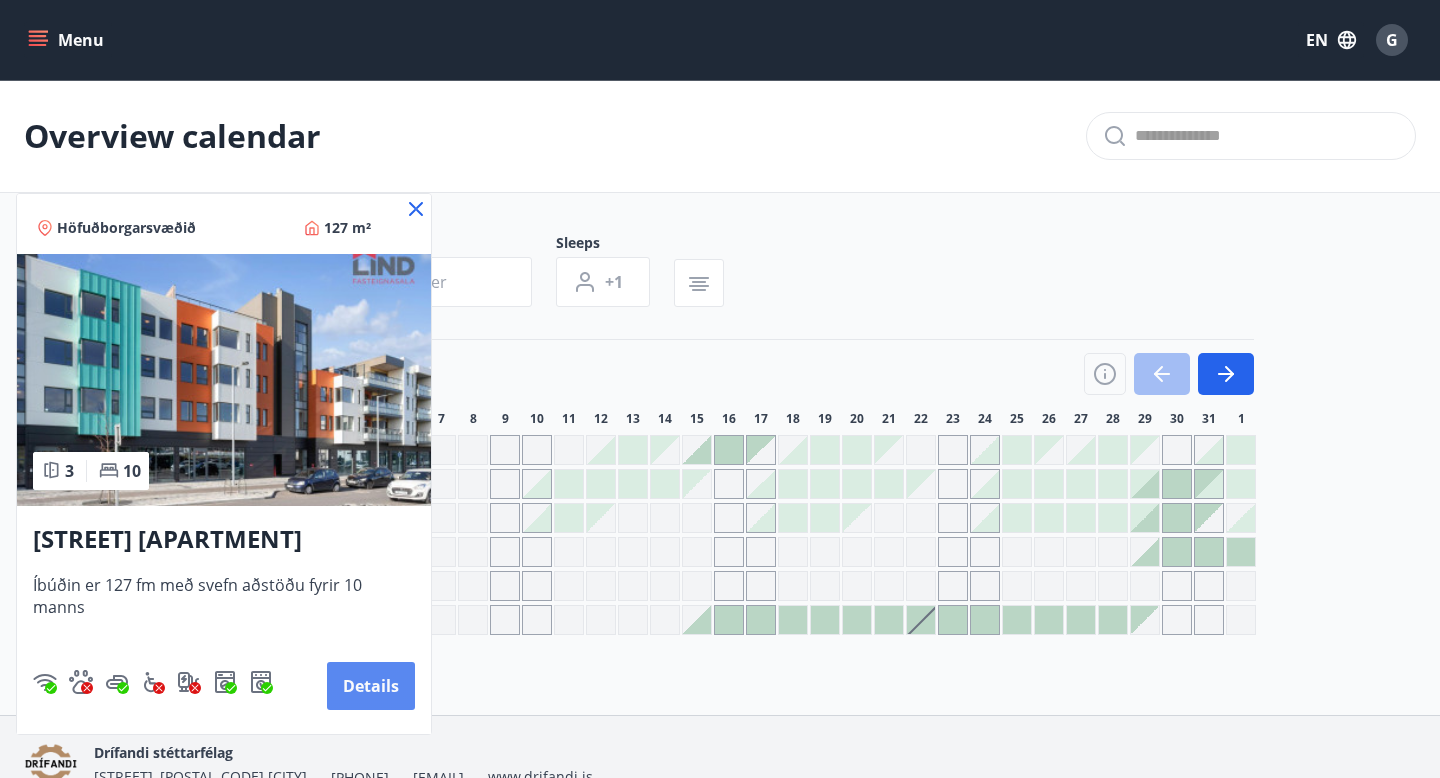 click on "Details" at bounding box center [371, 686] 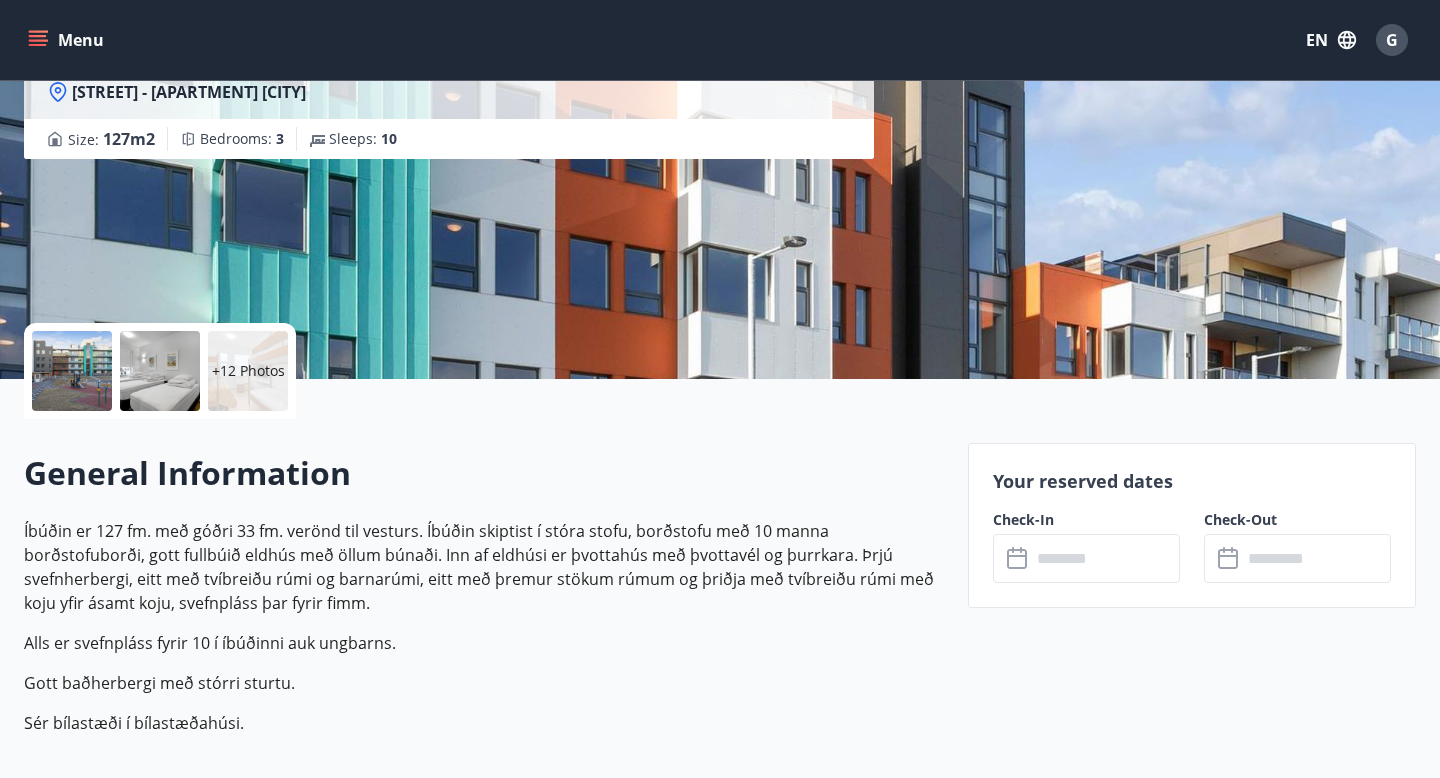 scroll, scrollTop: 425, scrollLeft: 0, axis: vertical 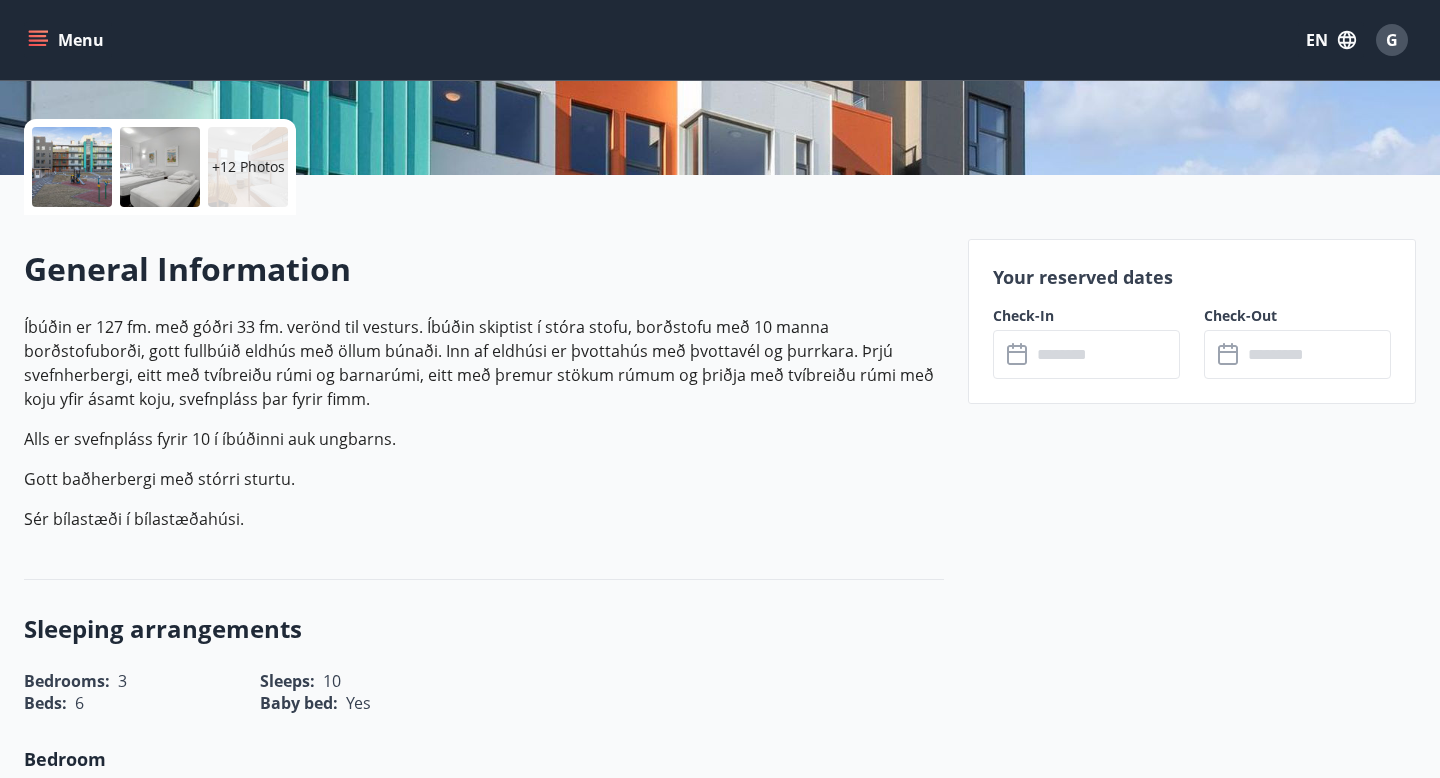 click at bounding box center (1105, 354) 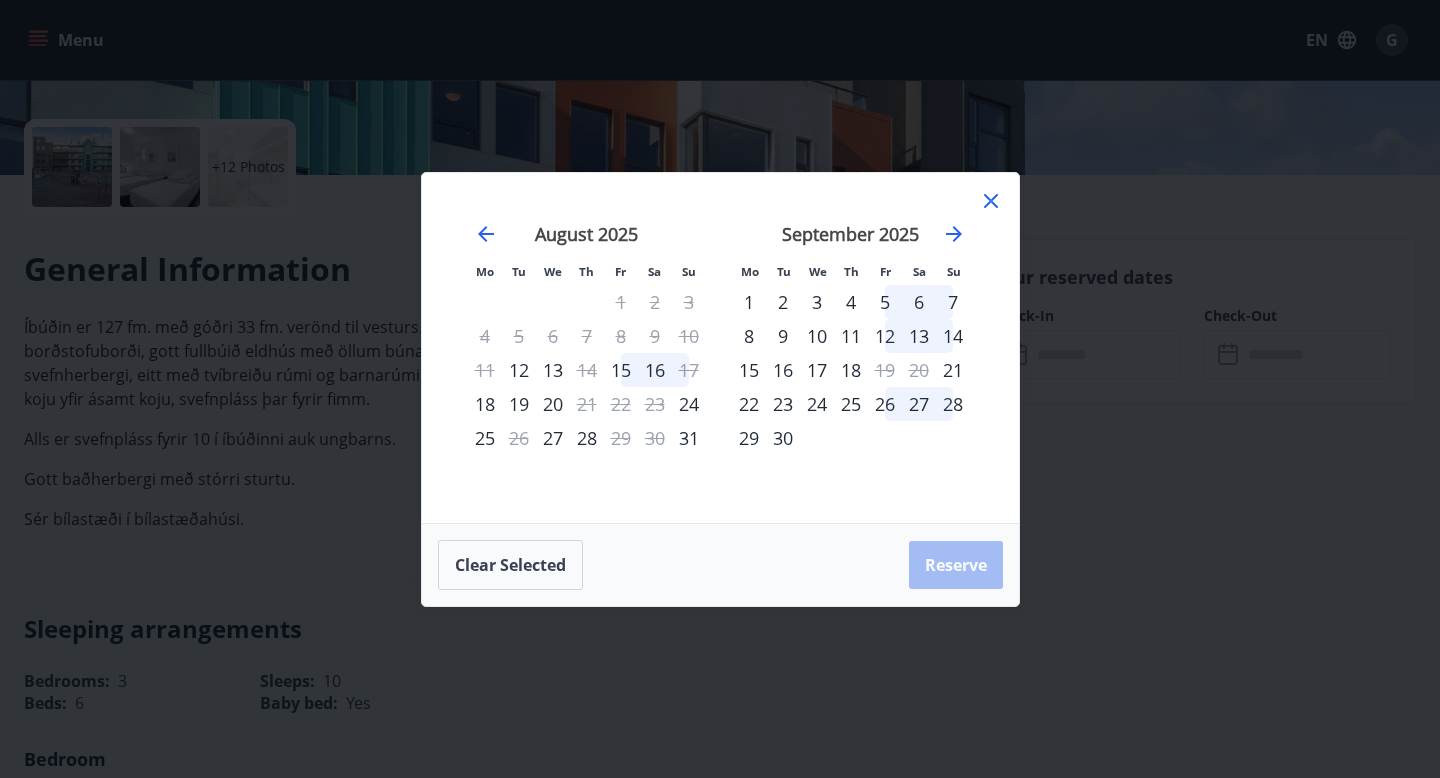 click 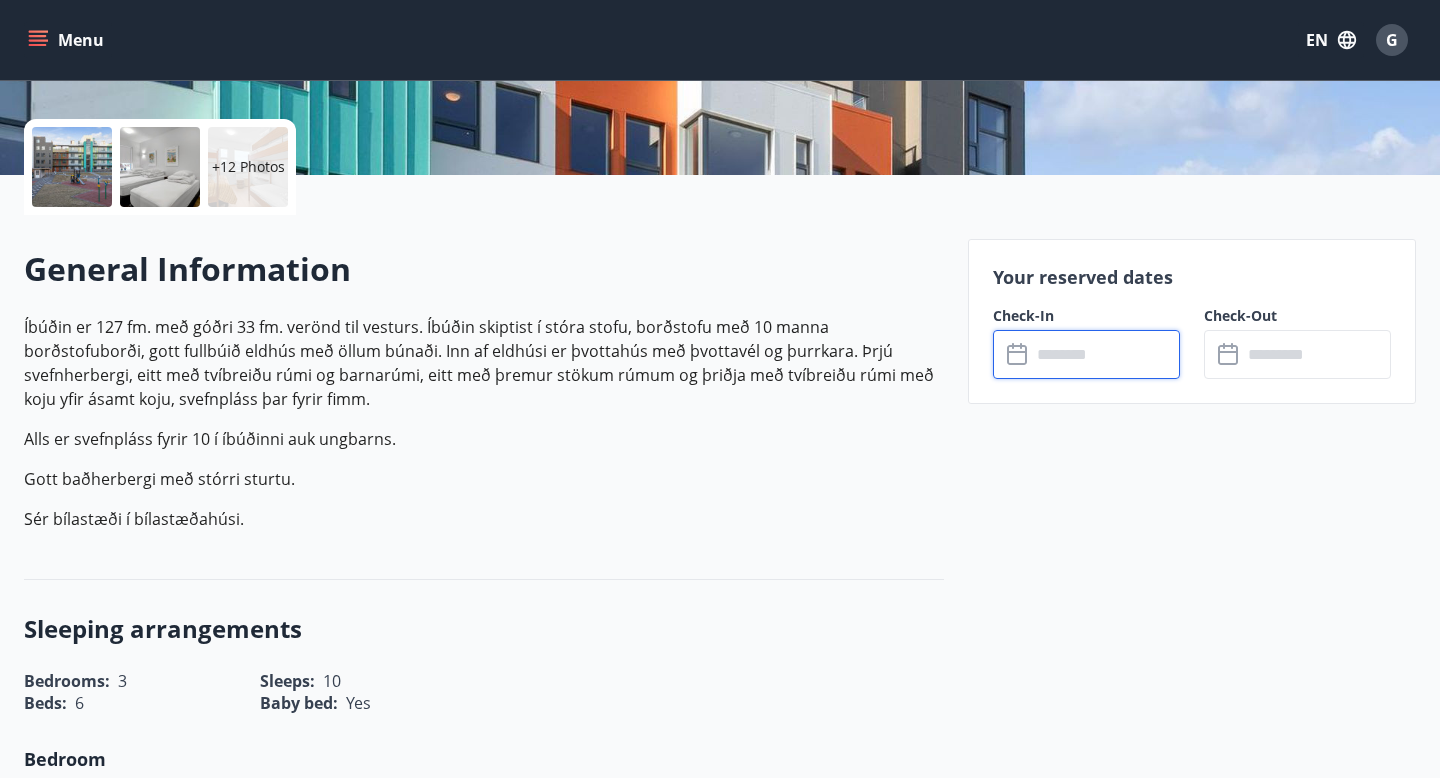 click on "Menu" at bounding box center [68, 40] 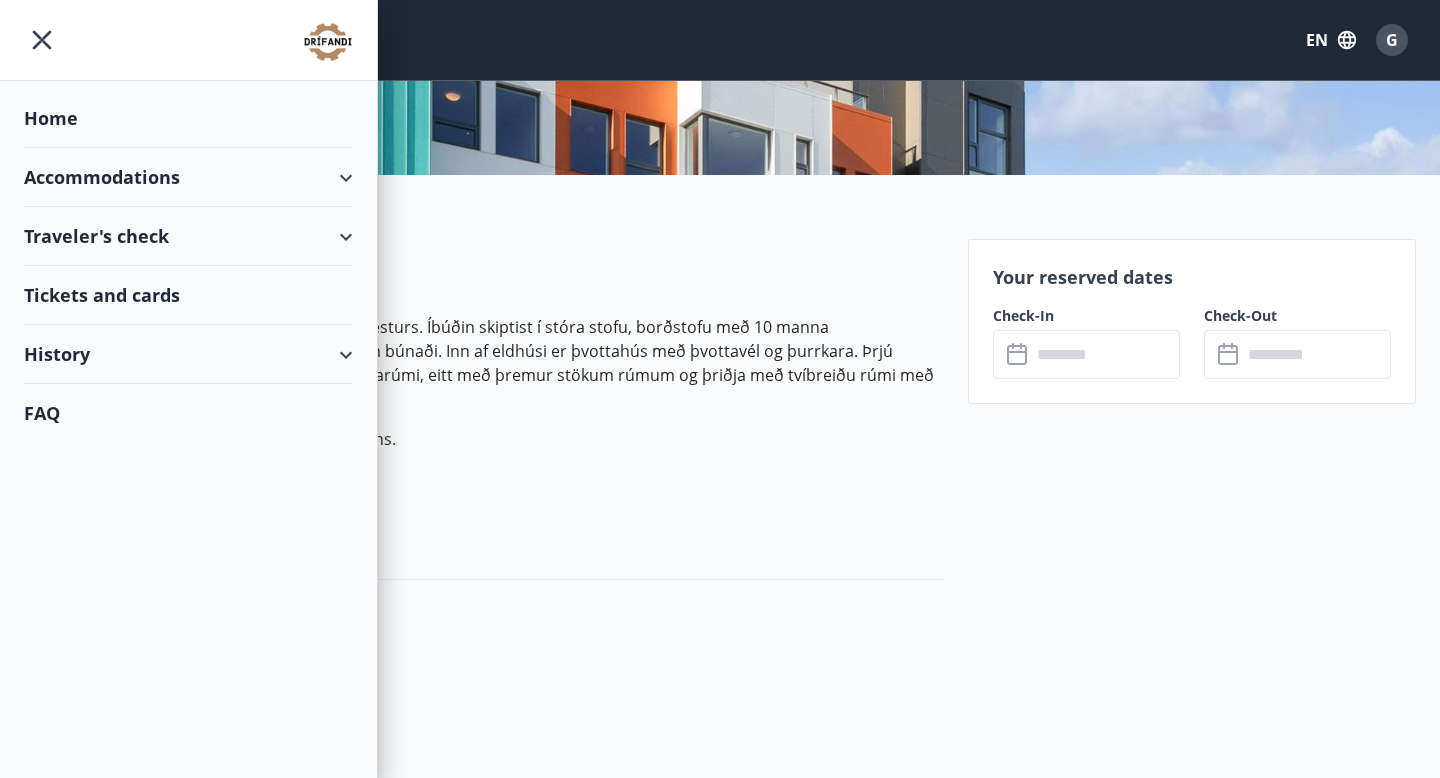 click on "Accommodations" at bounding box center (188, 177) 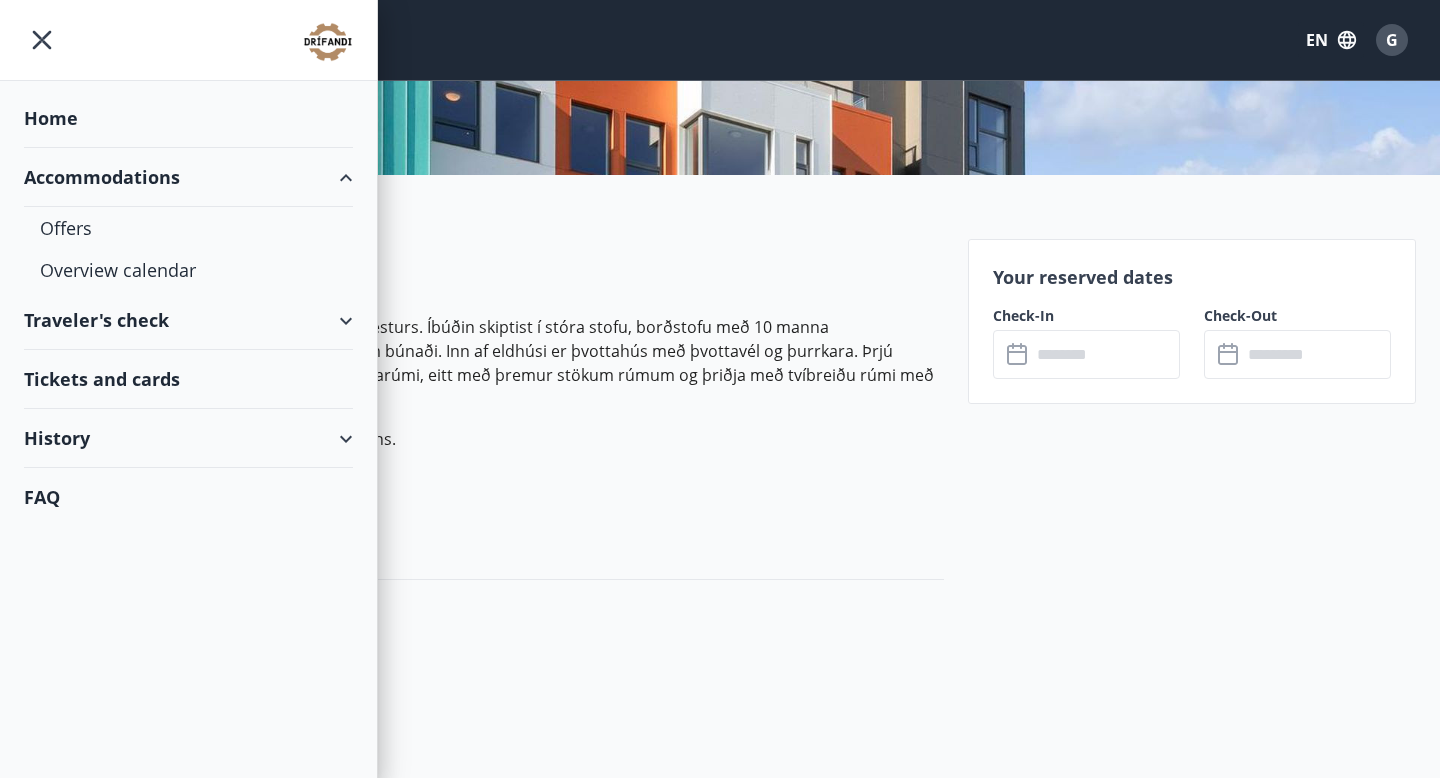 click on "[DATE] [DATE]" at bounding box center [484, 397] 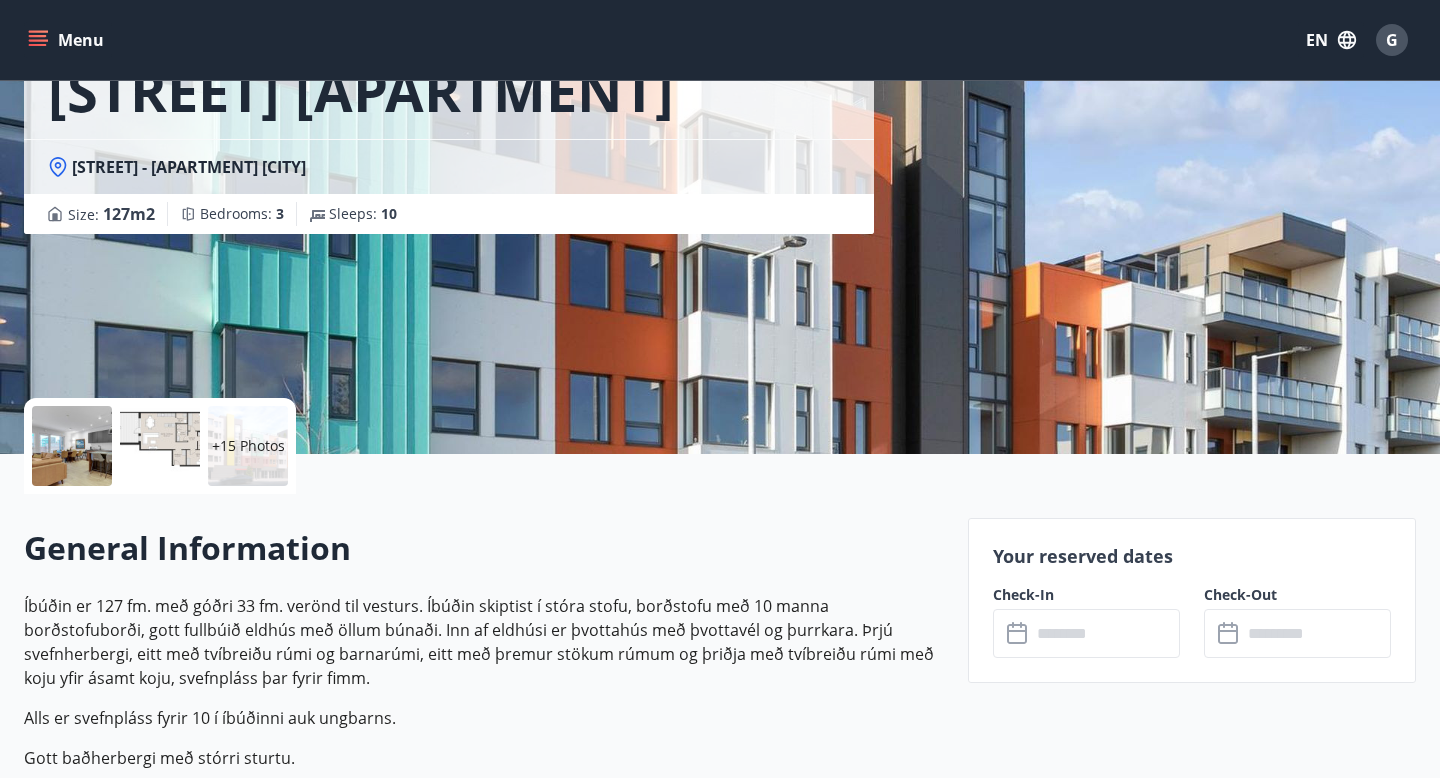 scroll, scrollTop: 160, scrollLeft: 0, axis: vertical 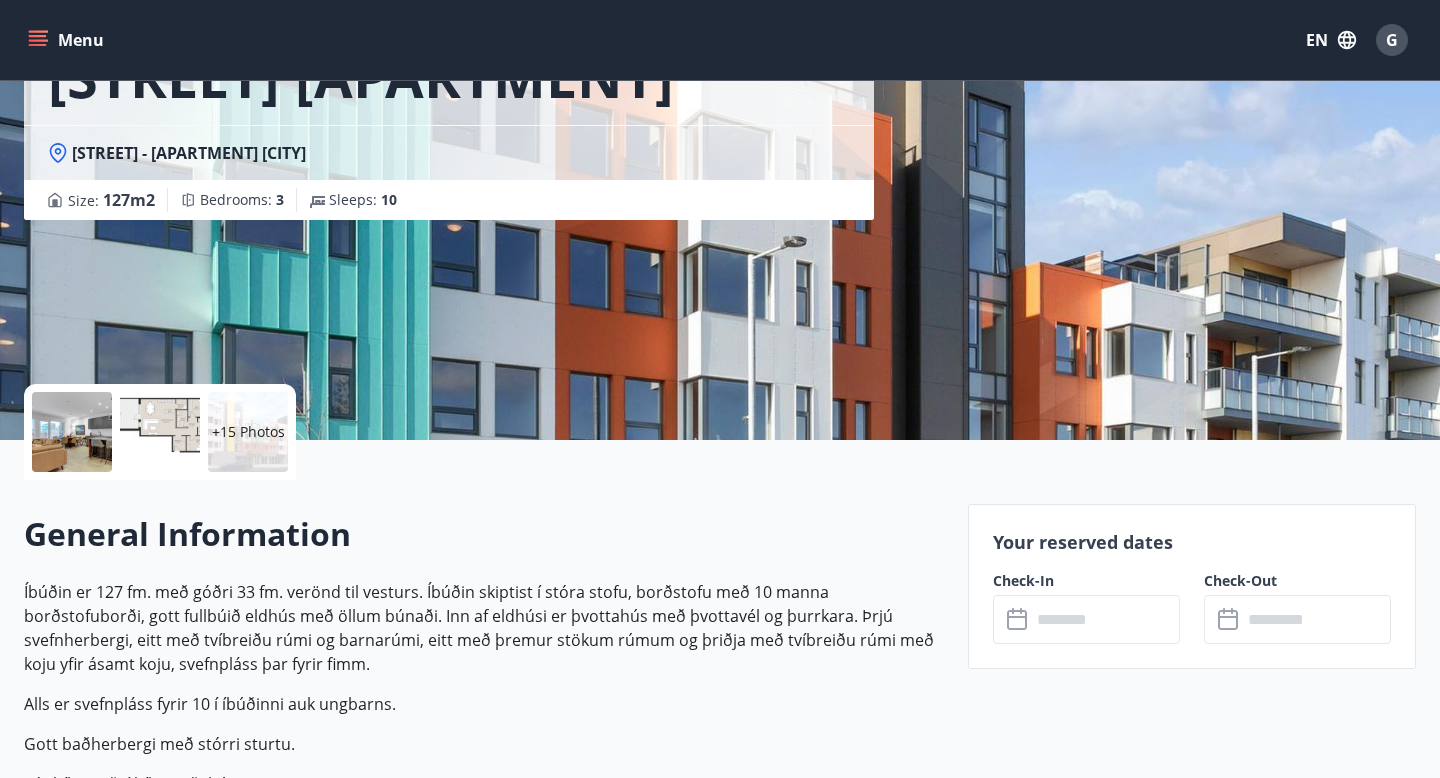 click at bounding box center (1105, 619) 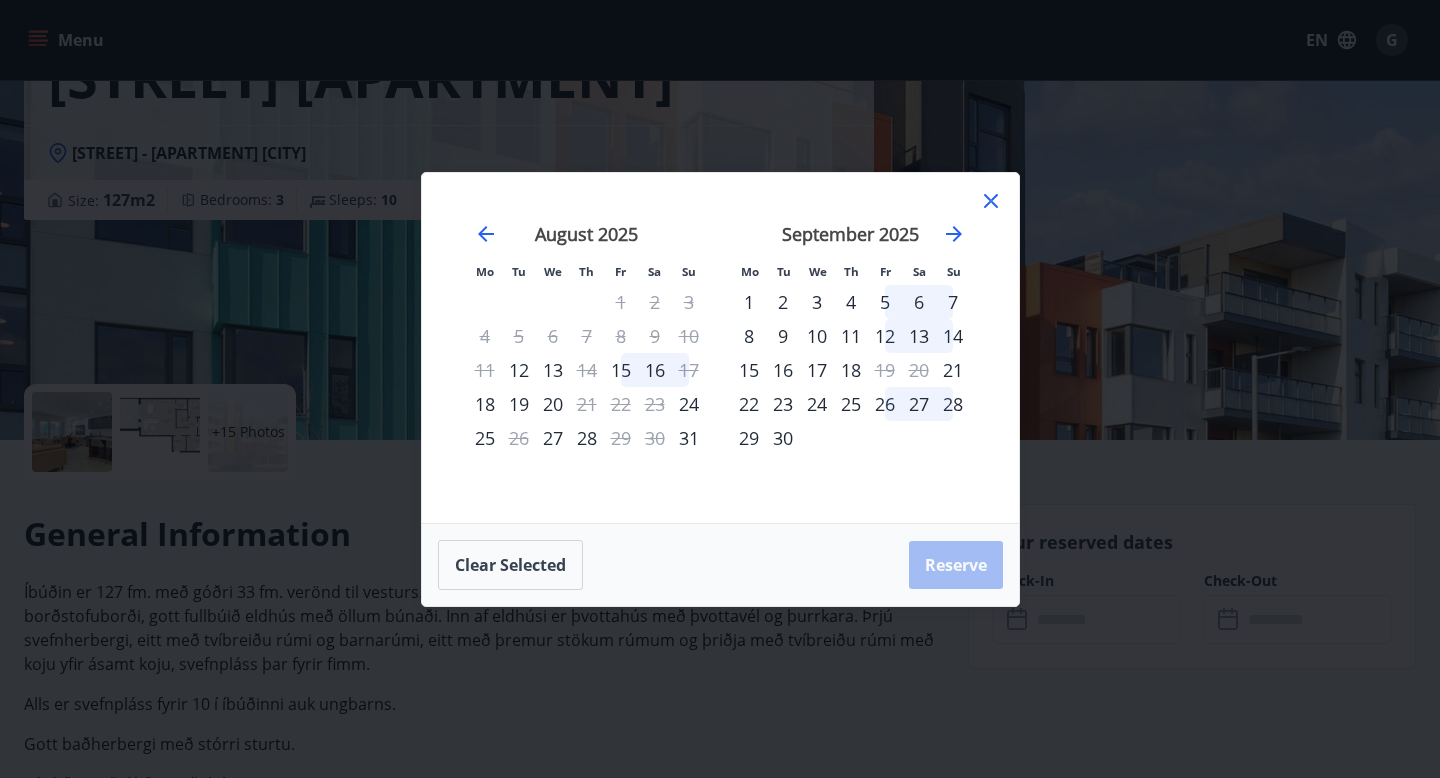 click on "Mo Tu We Th Fr Sa Su Mo Tu We Th Fr Sa Su July 2025 1 2 3 4 5 6 7 8 9 10 11 12 13 14 15 16 17 18 19 20 21 22 23 24 25 26 27 28 29 30 31 August 2025 1 2 3 4 5 6 7 8 9 10 11 12 13 14 15 16 17 18 19 20 21 22 23 24 25 26 27 28 29 30 31 September 2025 1 2 3 4 5 6 7 8 9 10 11 12 13 14 15 16 17 18 19 20 21 22 23 24 25 26 27 28 29 30 October 2025 1 2 3 4 5 6 7 8 9 10 11 12 13 14 15 16 17 18 19 20 21 22 23 24 25 26 27 28 29 30 31 Clear selected Reserve" at bounding box center (720, 389) 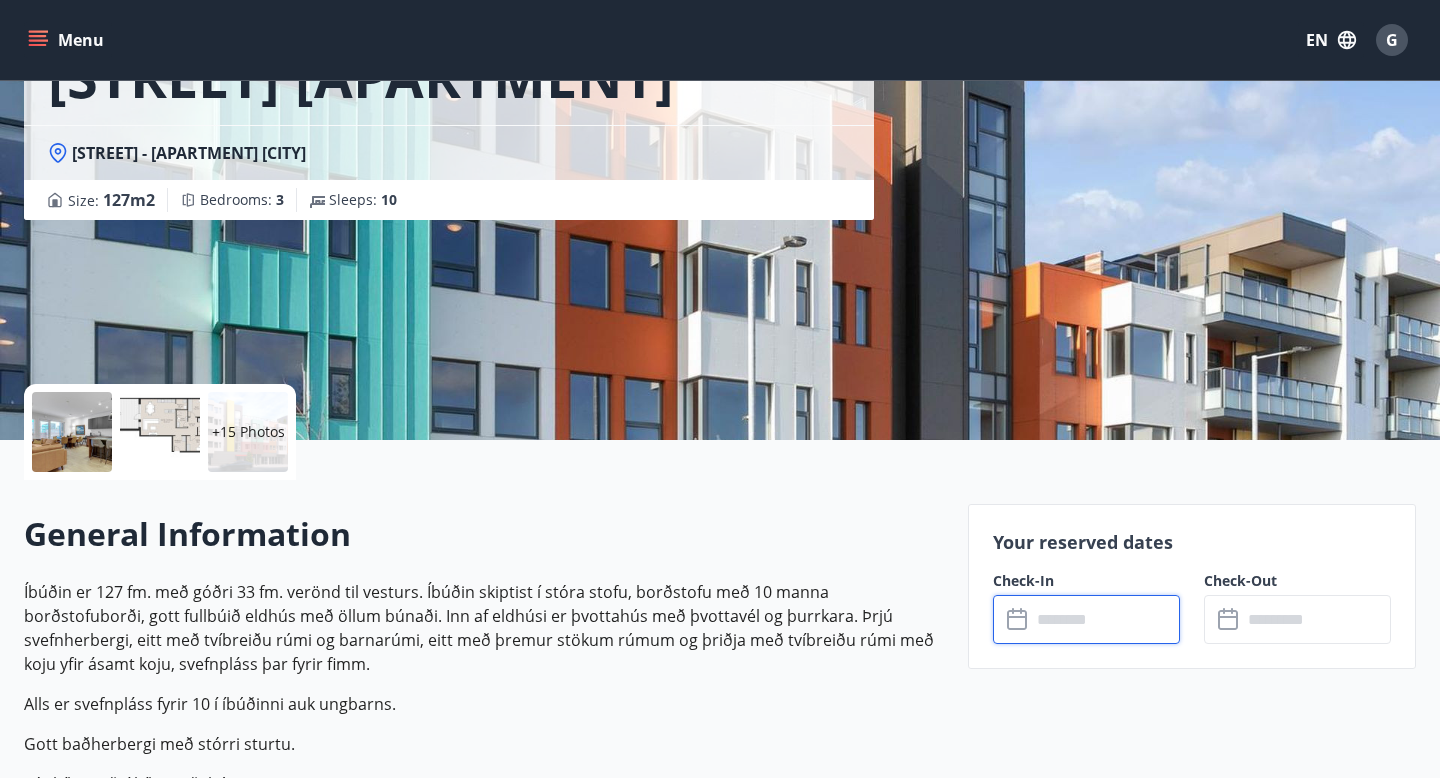 scroll, scrollTop: 425, scrollLeft: 0, axis: vertical 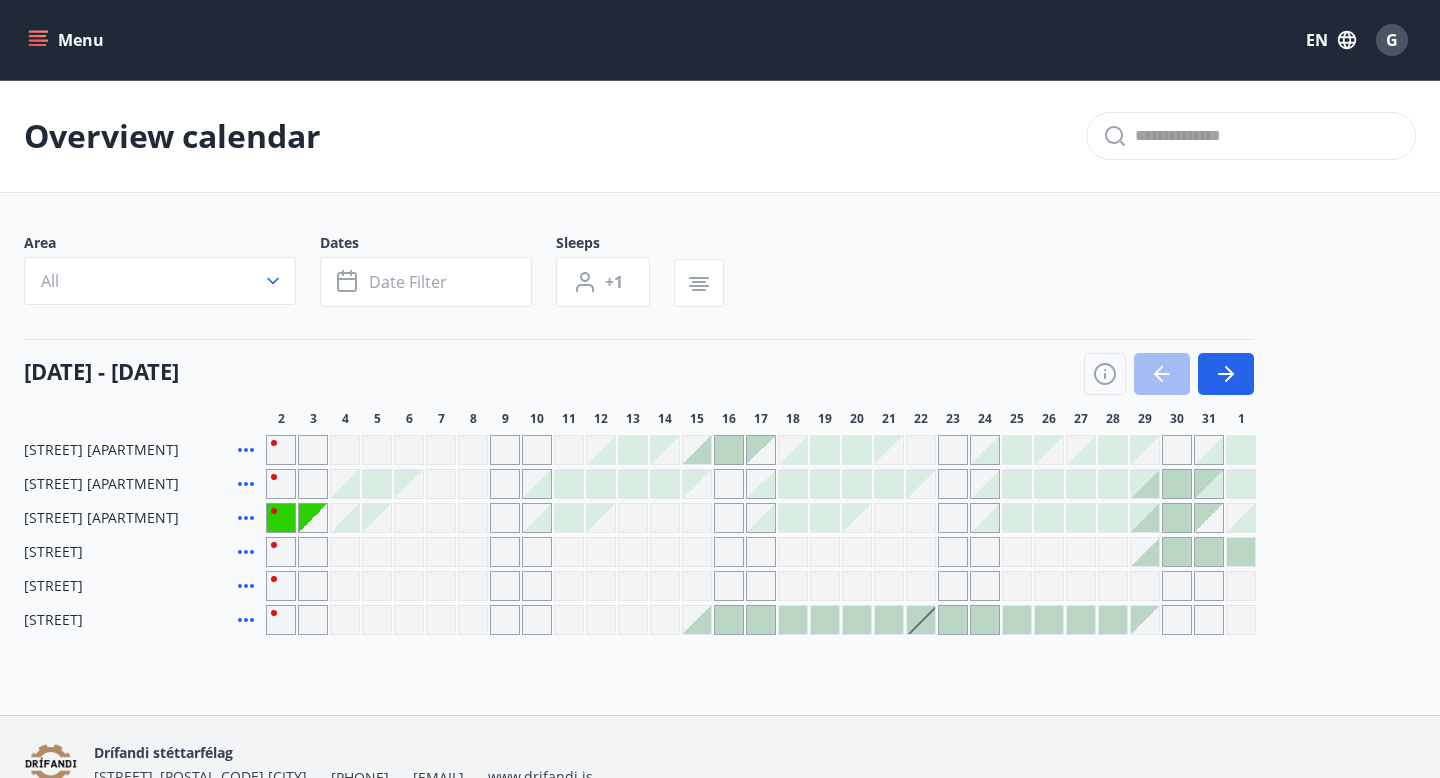click on "Menu" at bounding box center (68, 40) 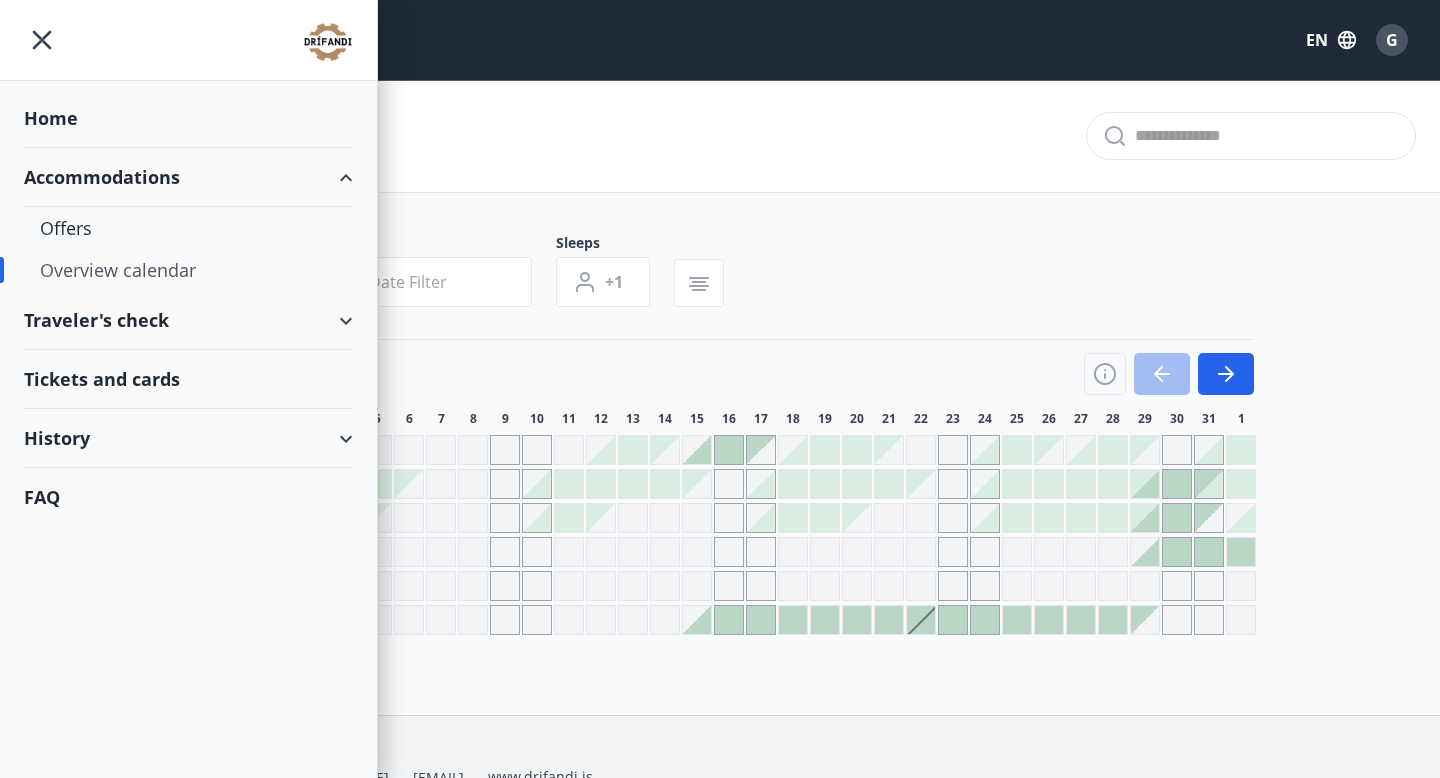 click on "[DATE] - [DATE] [STREET] [APARTMENT] [STREET] [APARTMENT] [STREET] [APARTMENT] [STREET] [STREET] [STREET]" at bounding box center (720, 357) 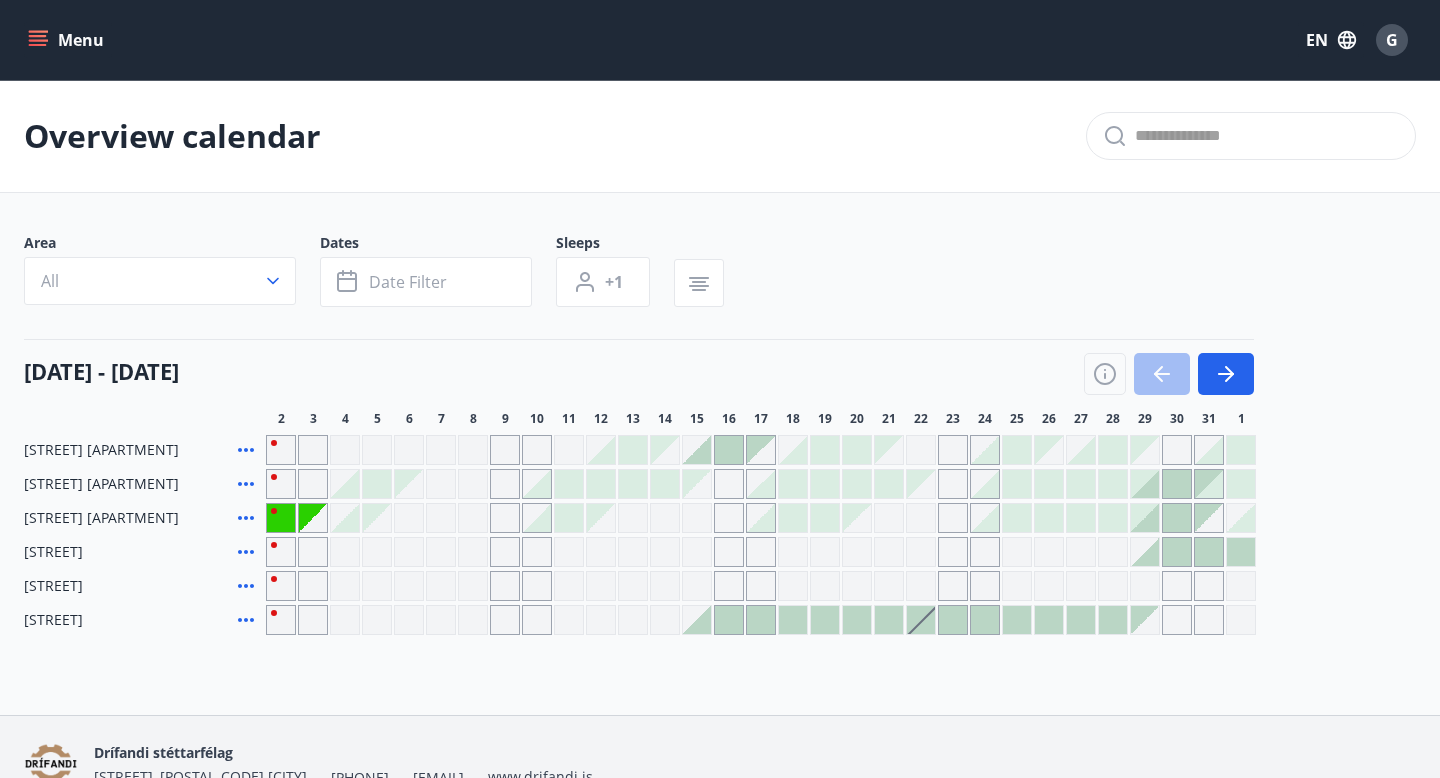 click 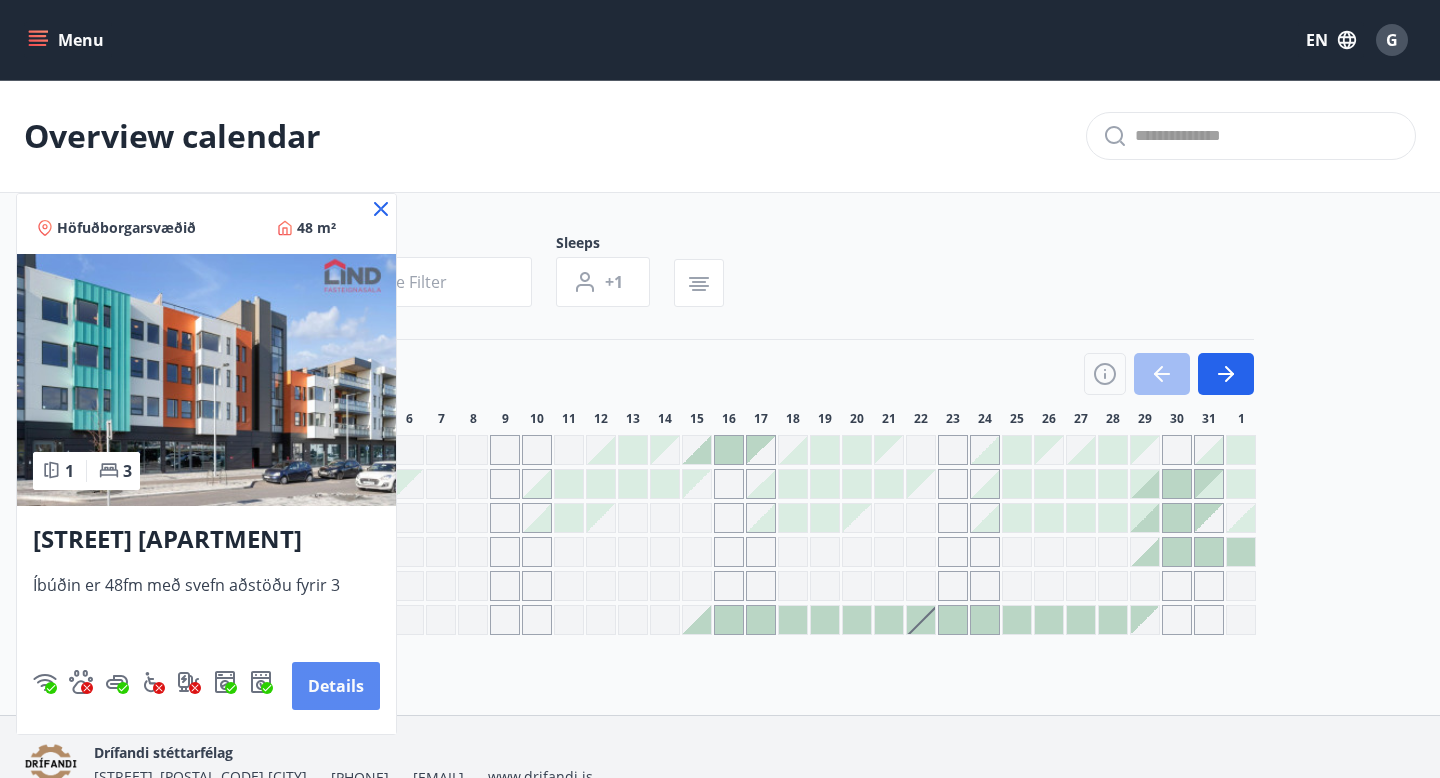click on "Details" at bounding box center [336, 686] 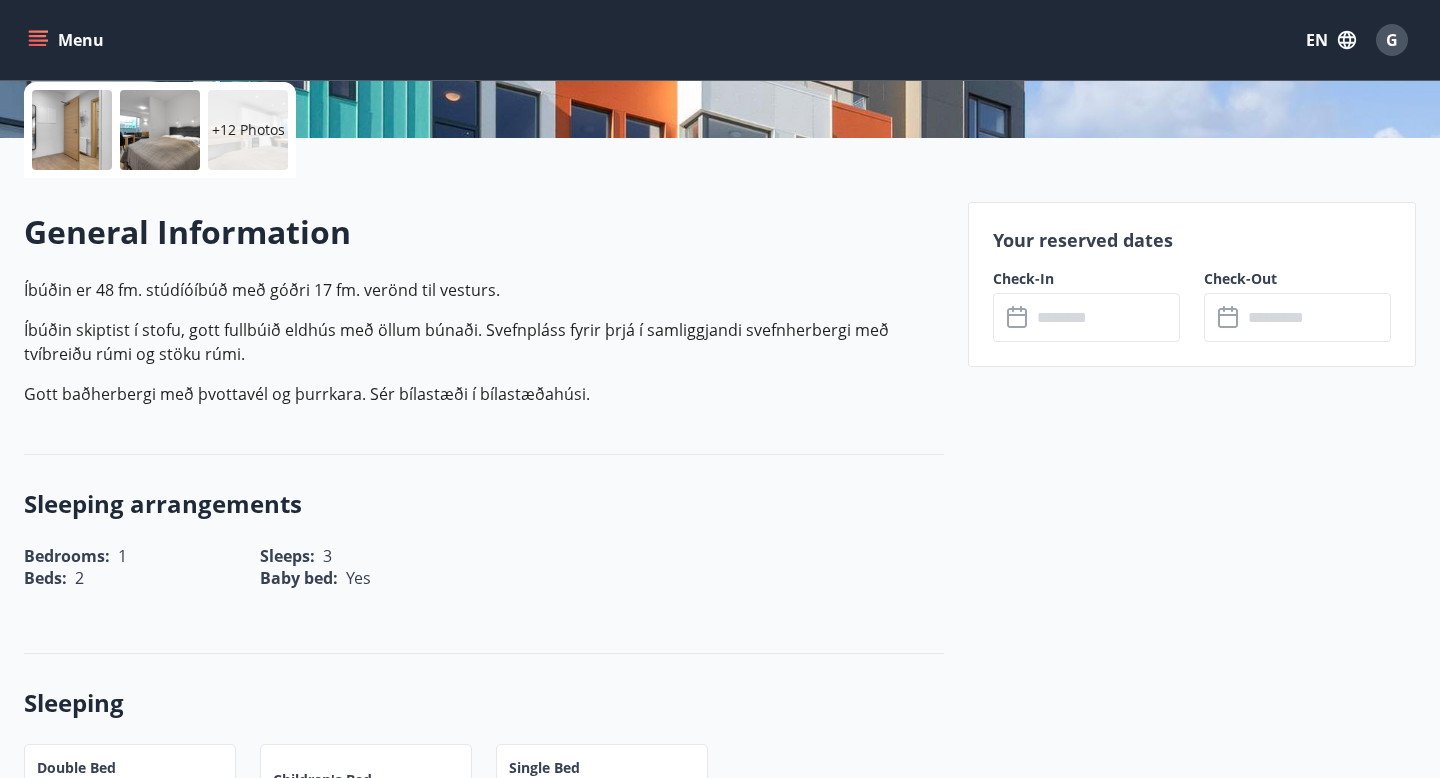 scroll, scrollTop: 464, scrollLeft: 0, axis: vertical 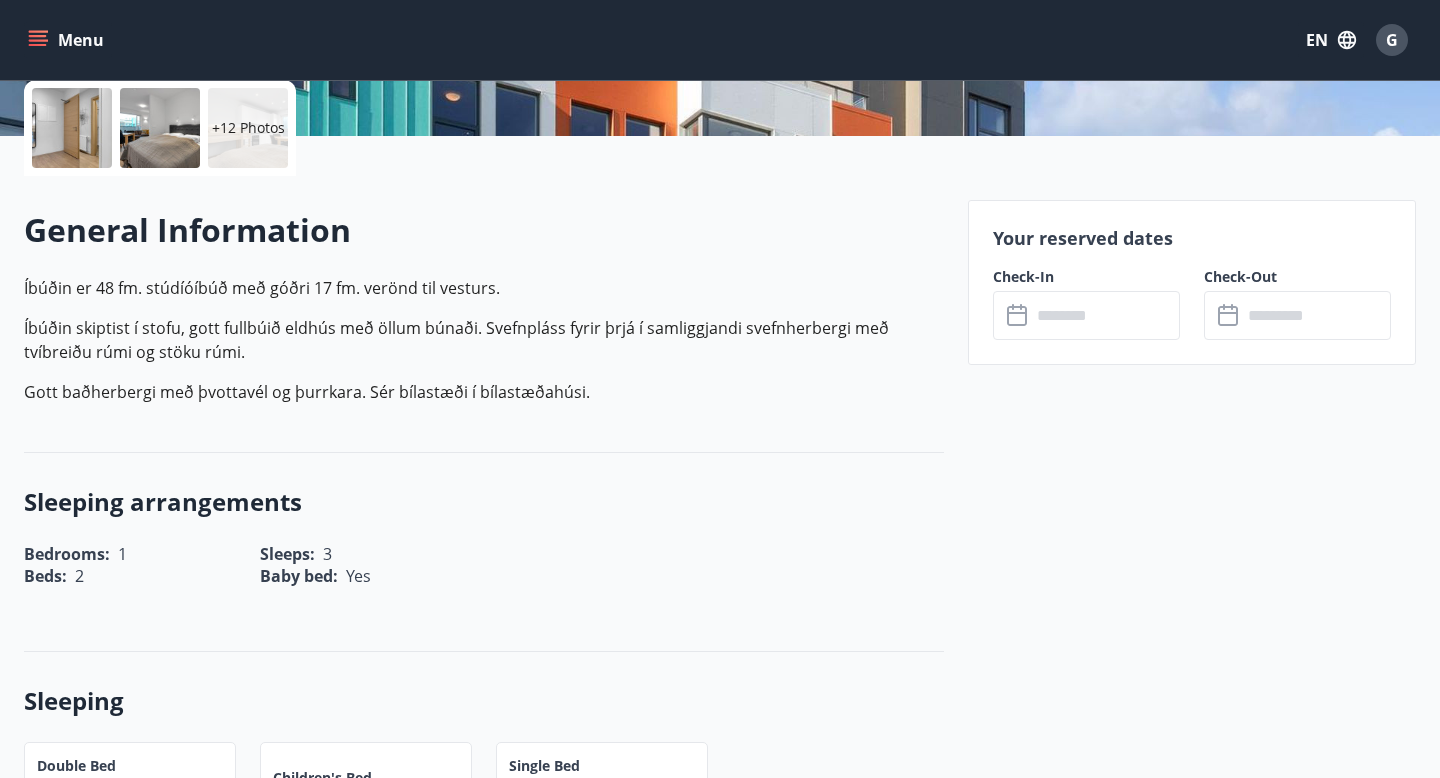 click at bounding box center [1105, 315] 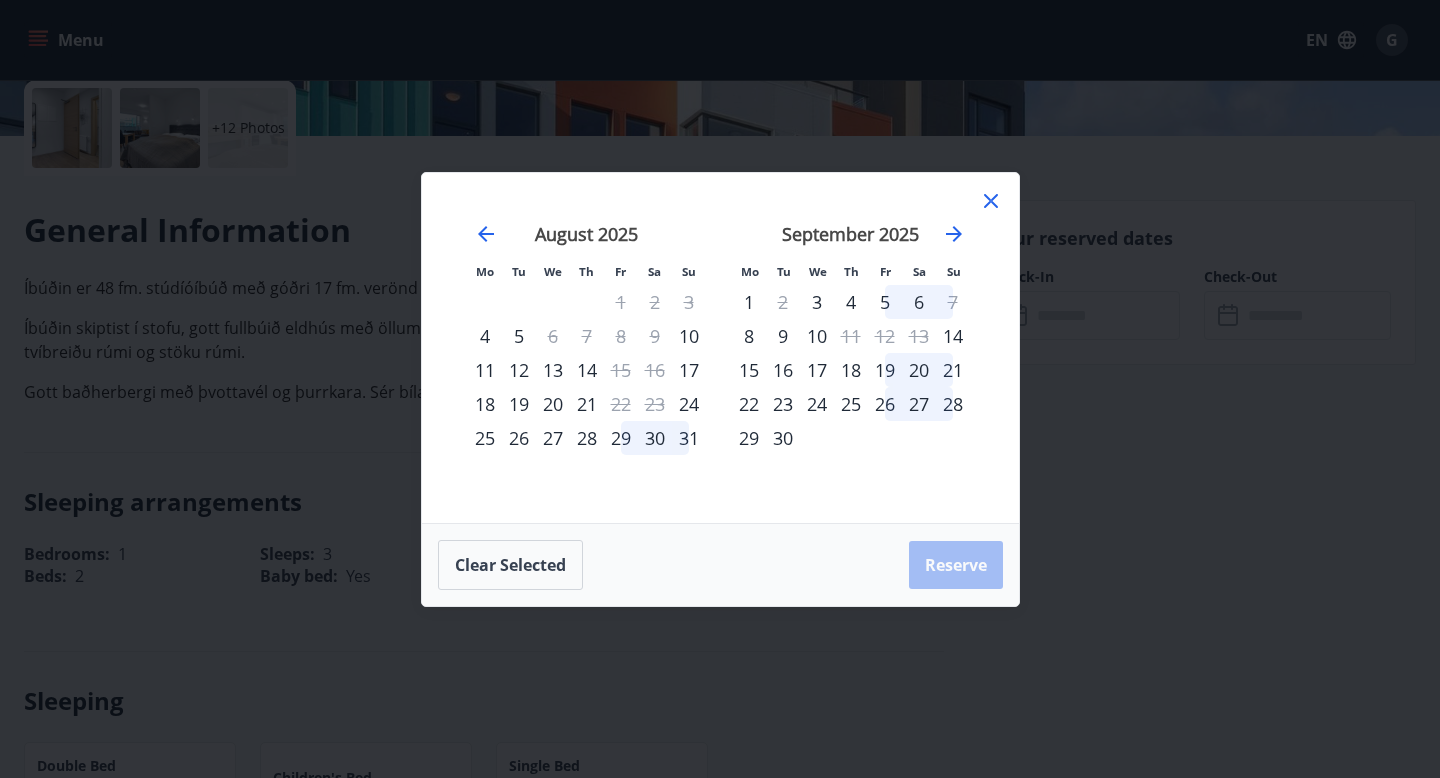 click on "3" at bounding box center [689, 302] 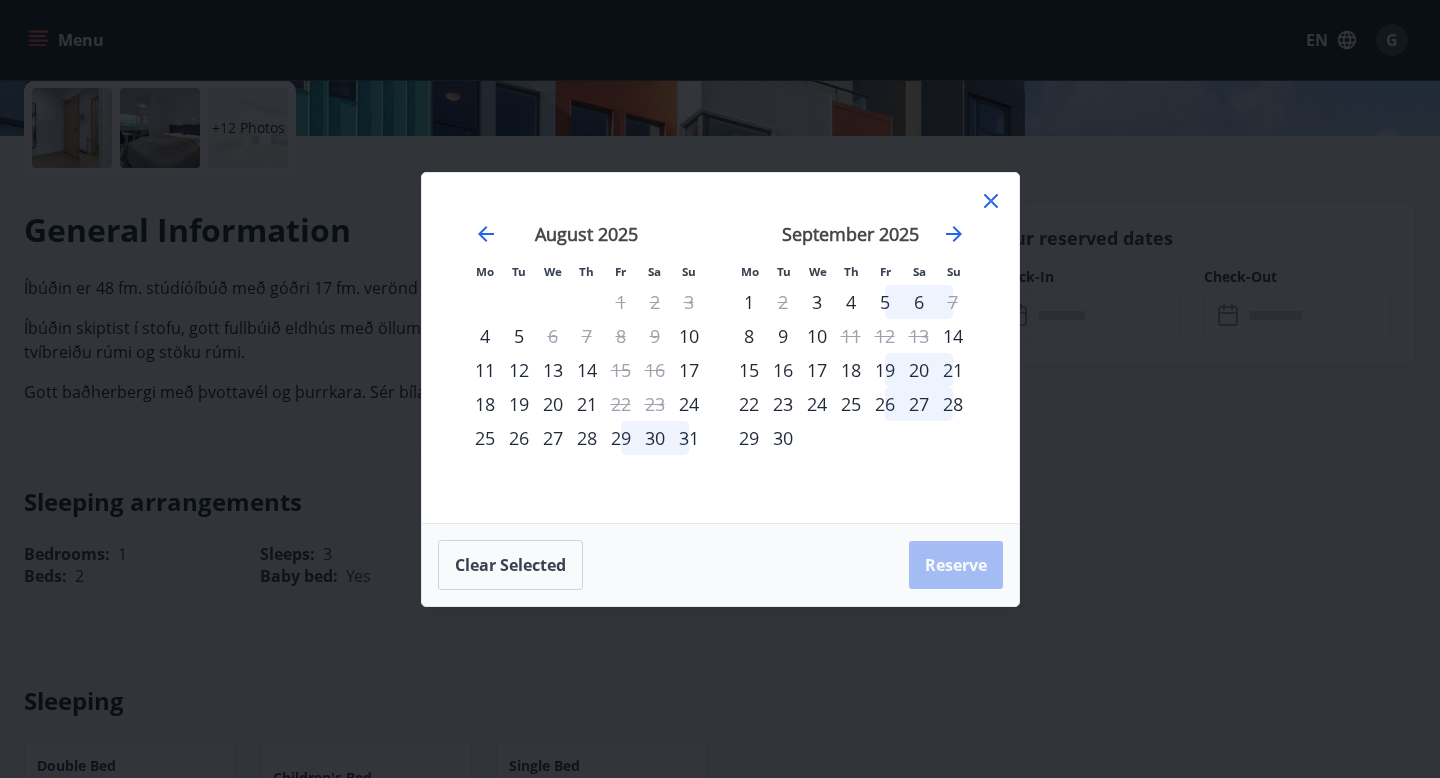 click 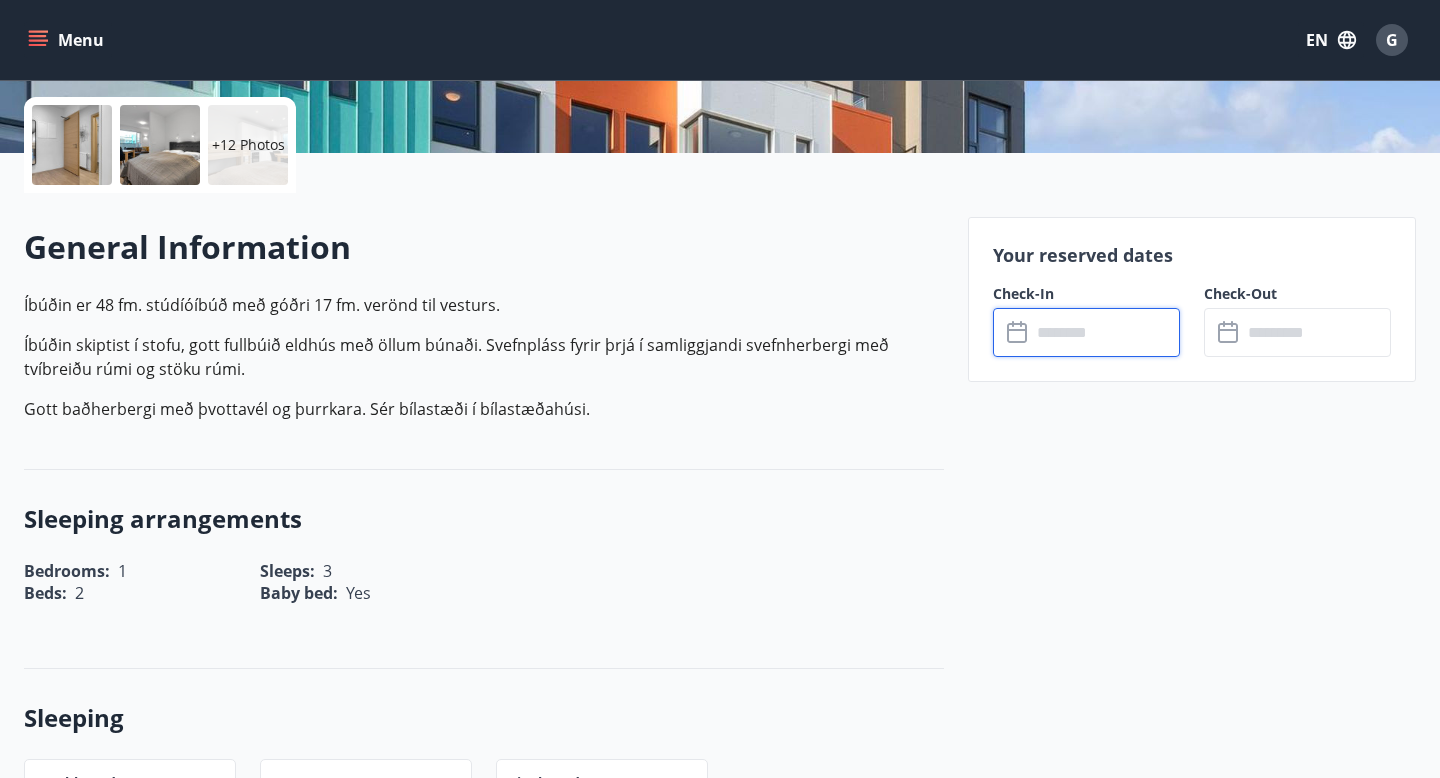 scroll, scrollTop: 0, scrollLeft: 0, axis: both 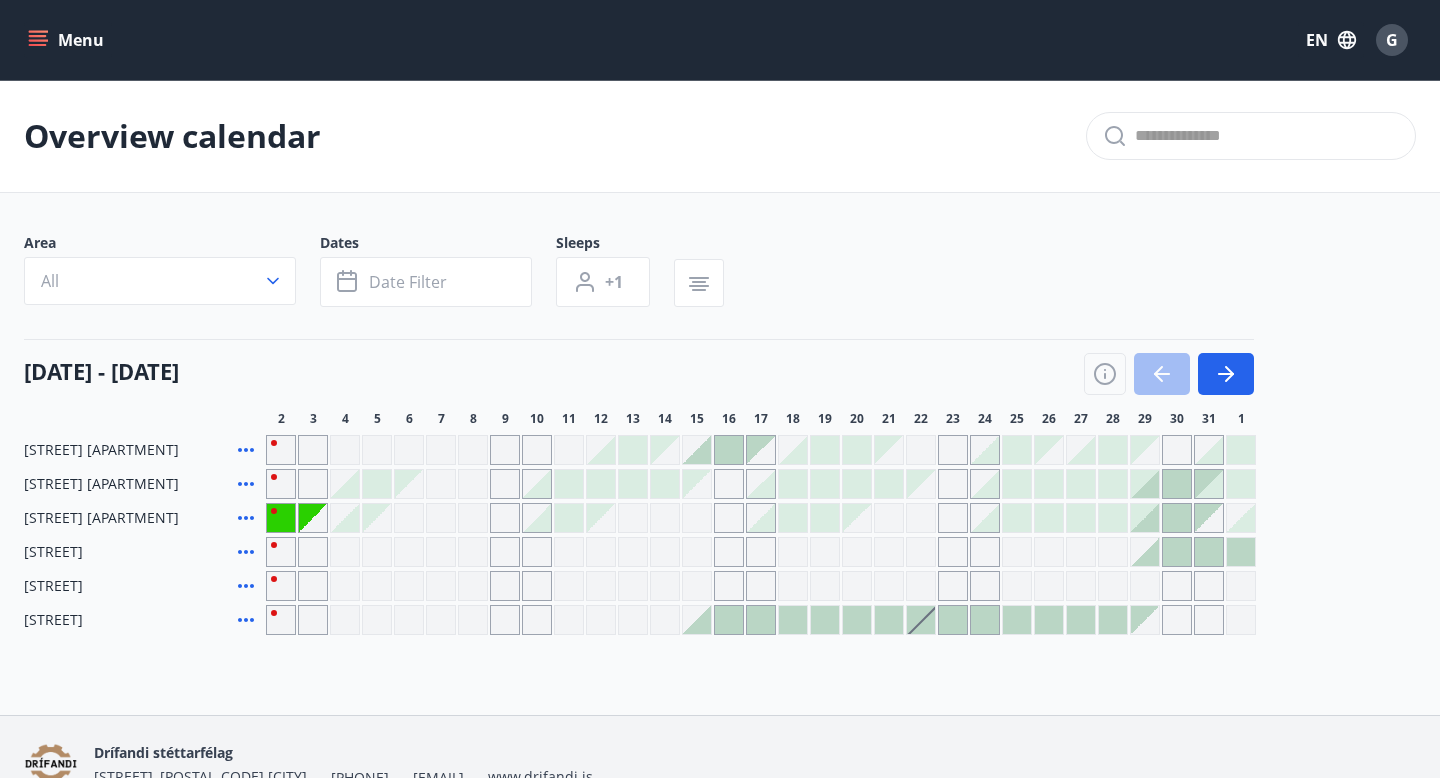 click 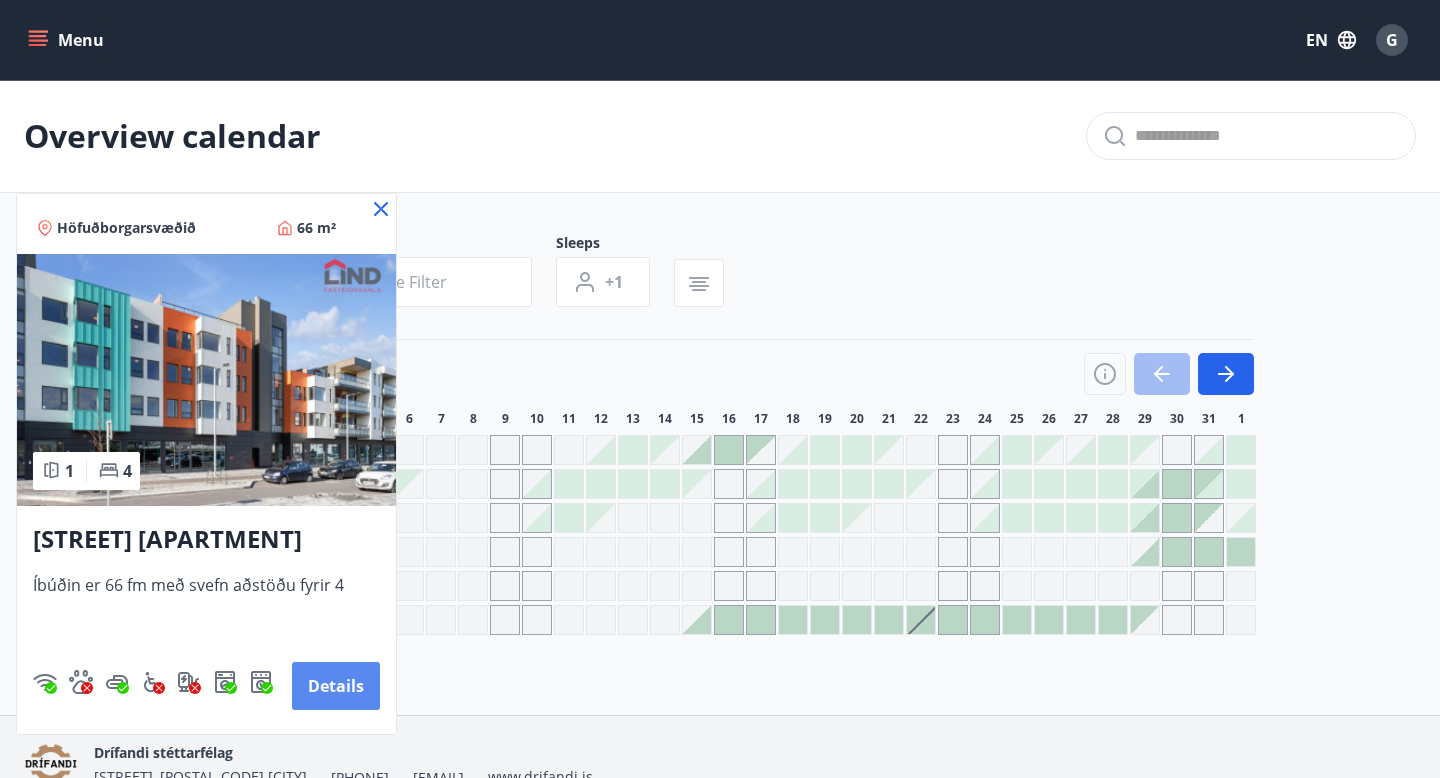 click on "Details" at bounding box center [336, 686] 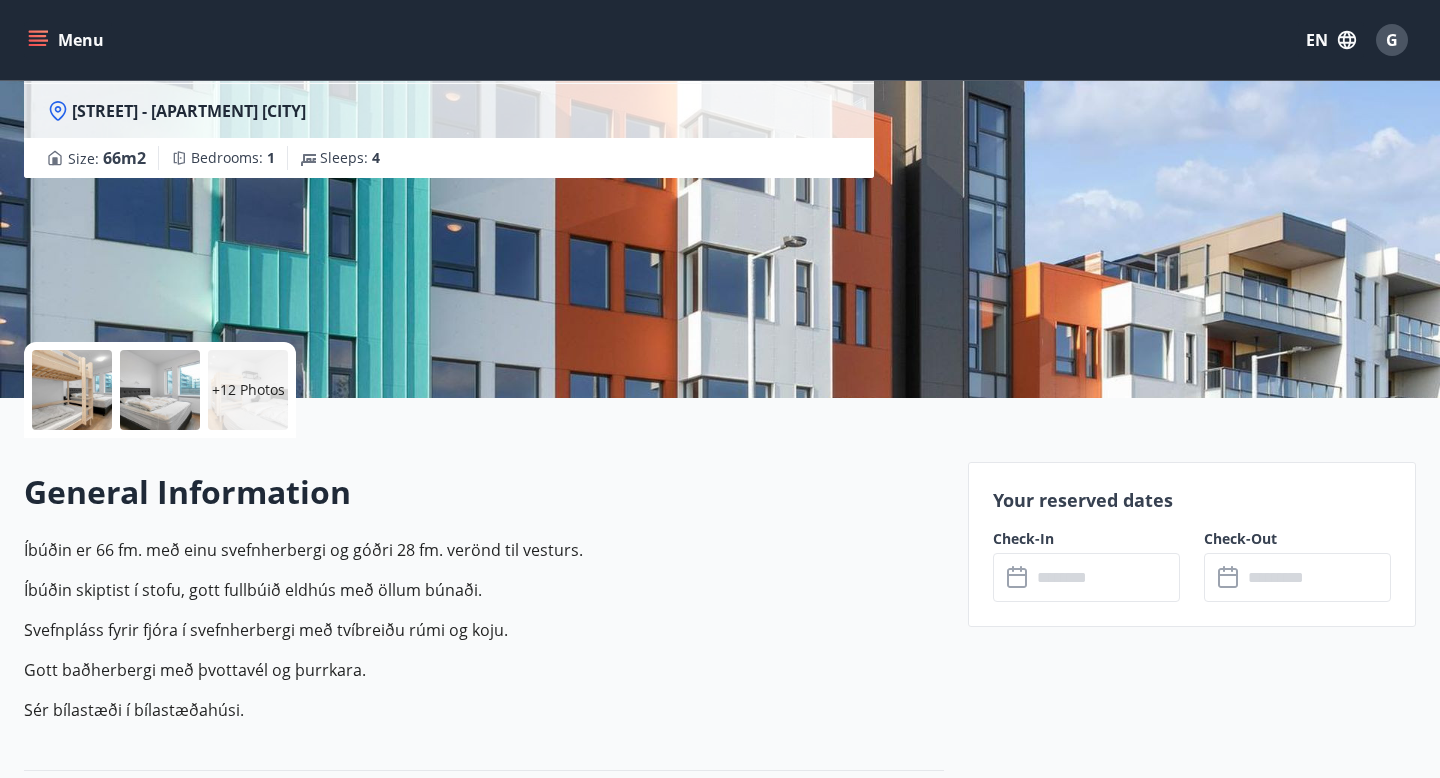 scroll, scrollTop: 241, scrollLeft: 0, axis: vertical 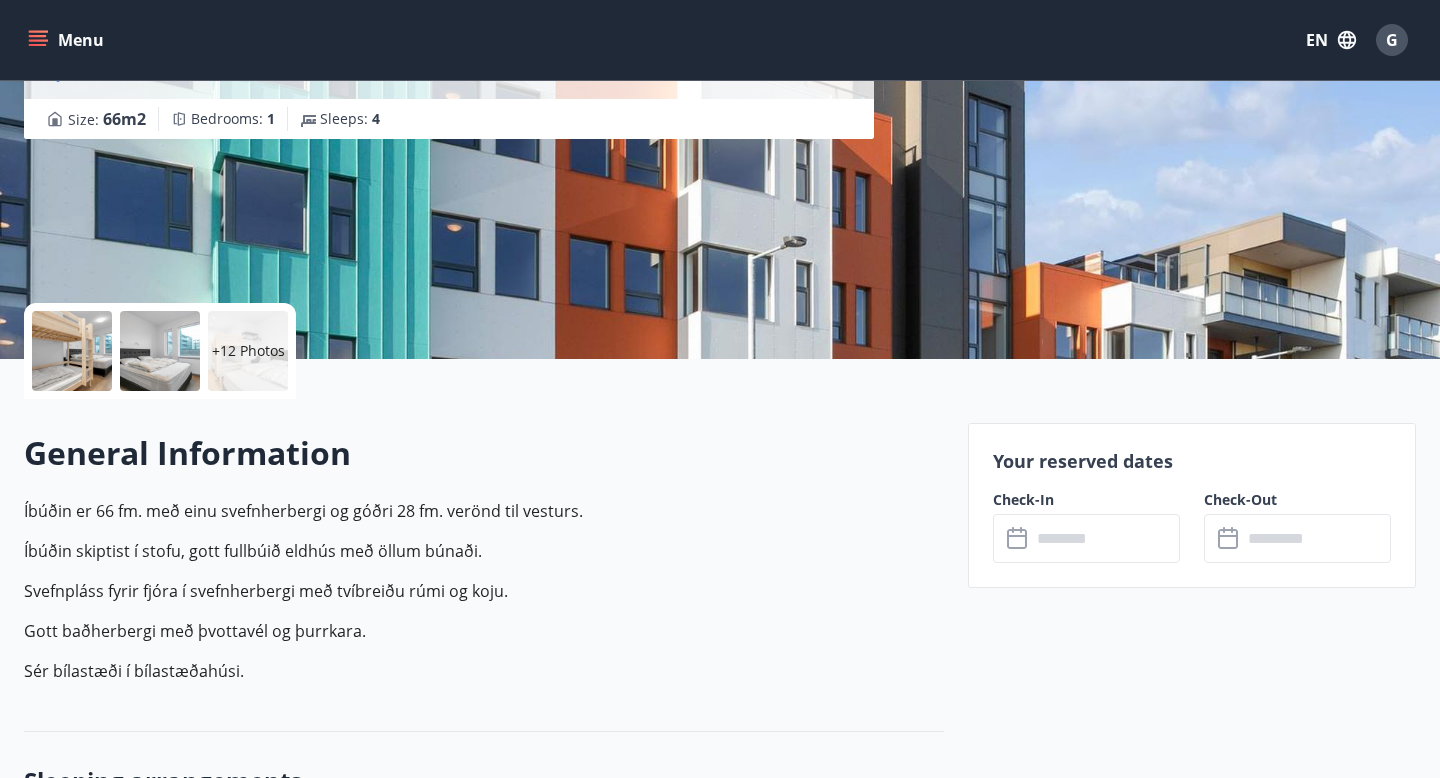 click at bounding box center [1105, 538] 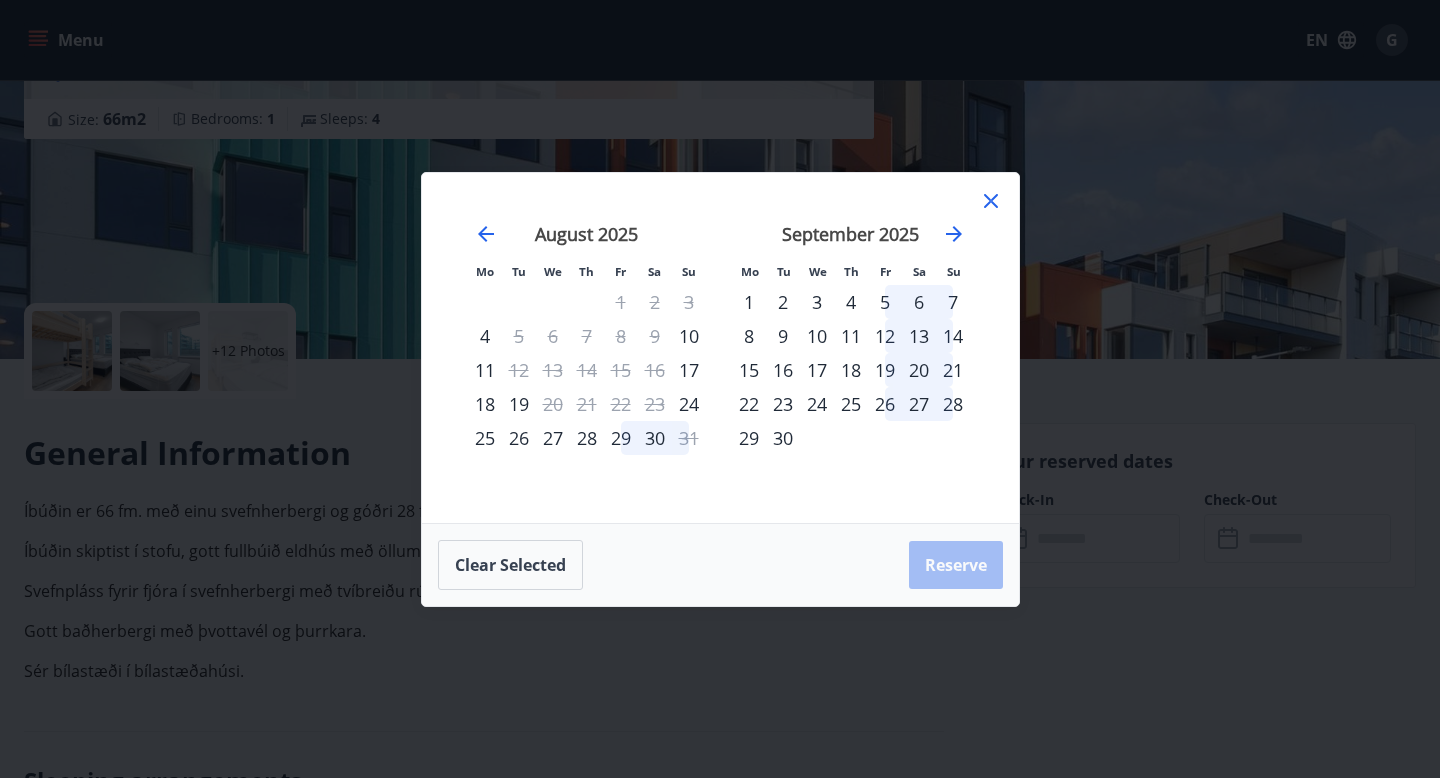 click on "3" at bounding box center (689, 302) 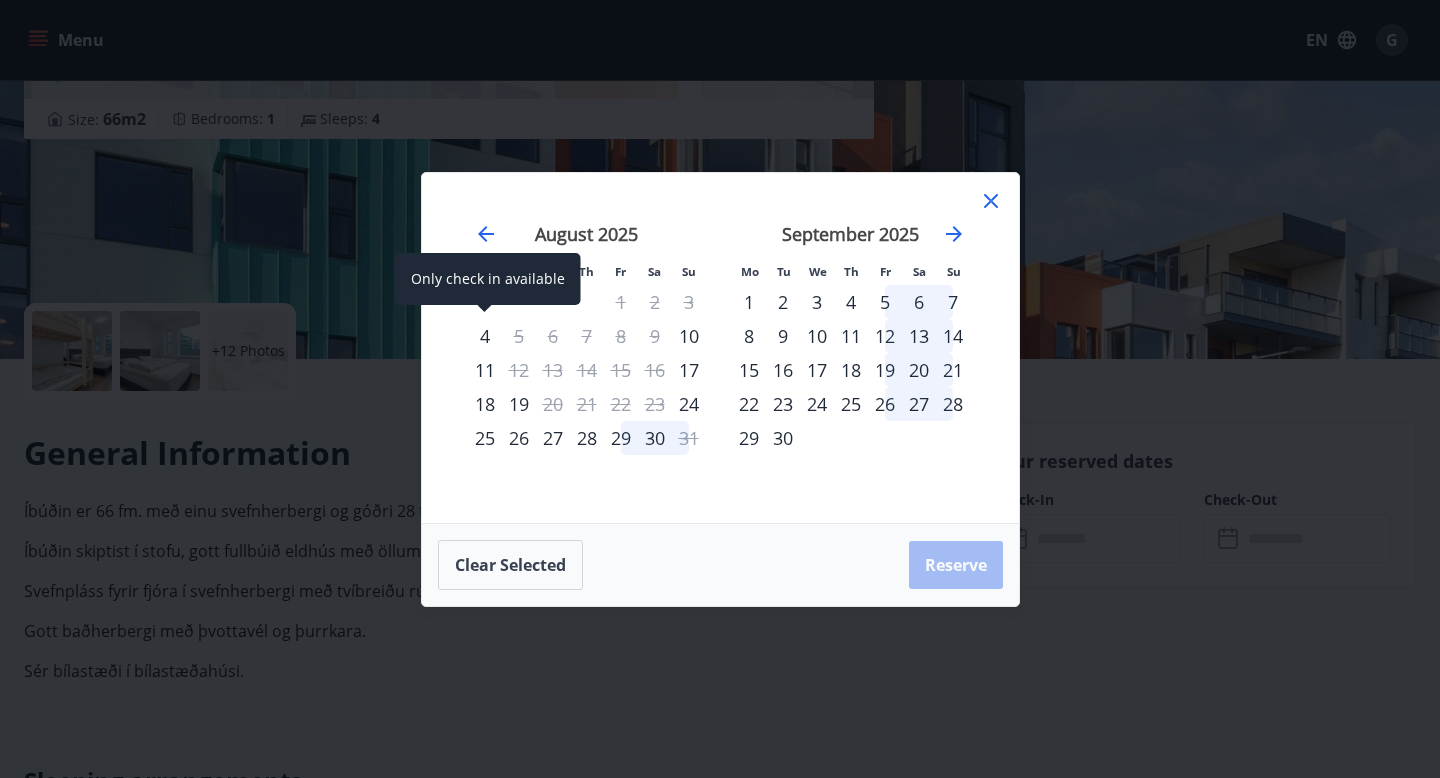 click on "4" at bounding box center (485, 336) 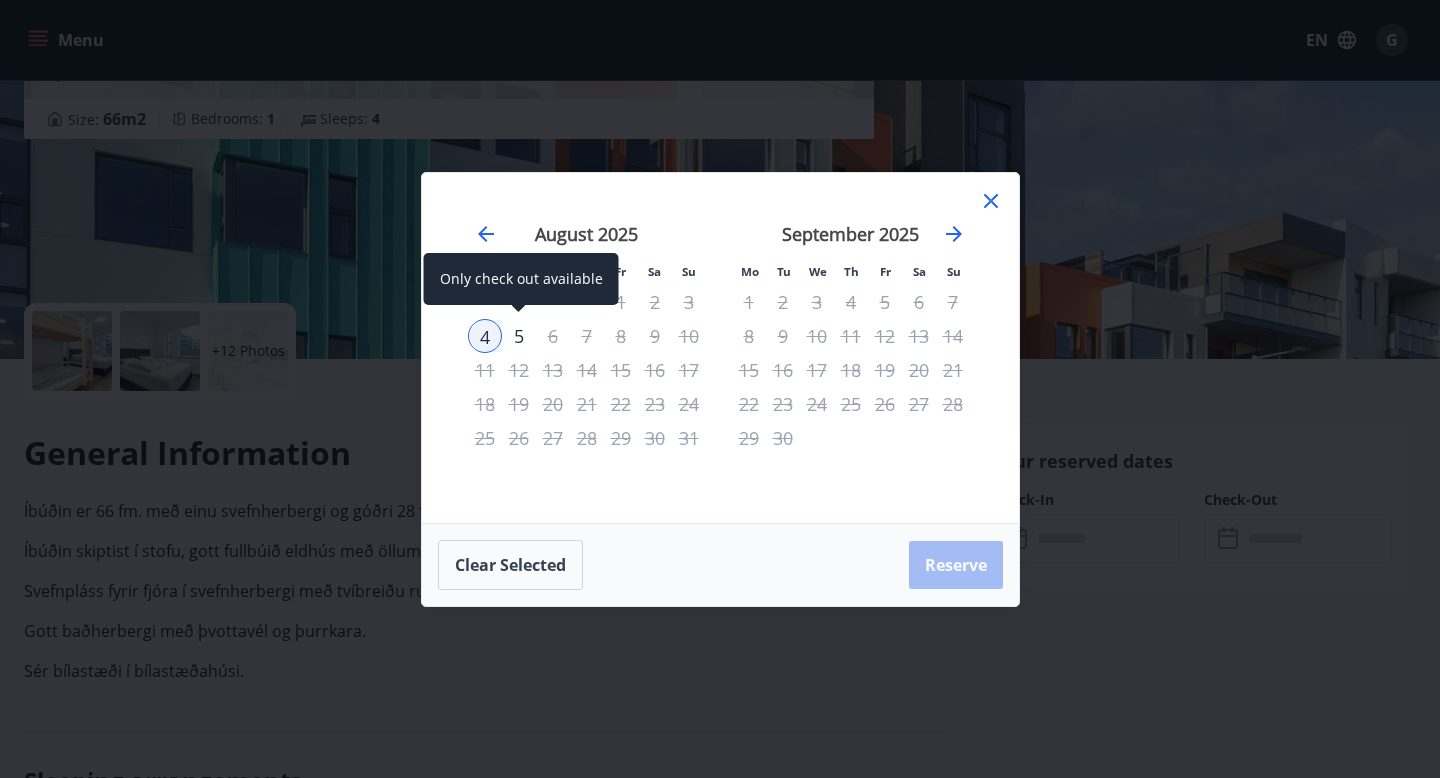 click on "5" at bounding box center (519, 336) 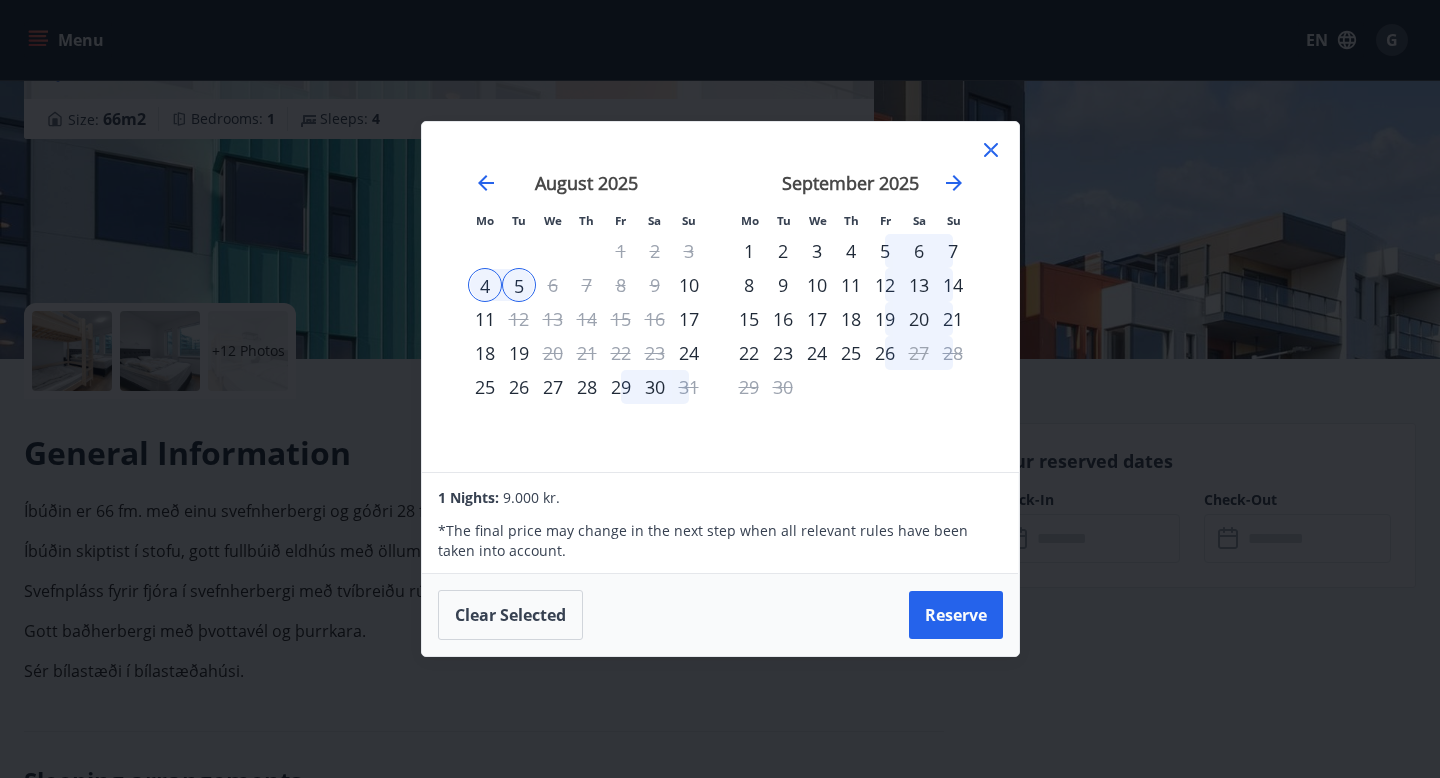 click 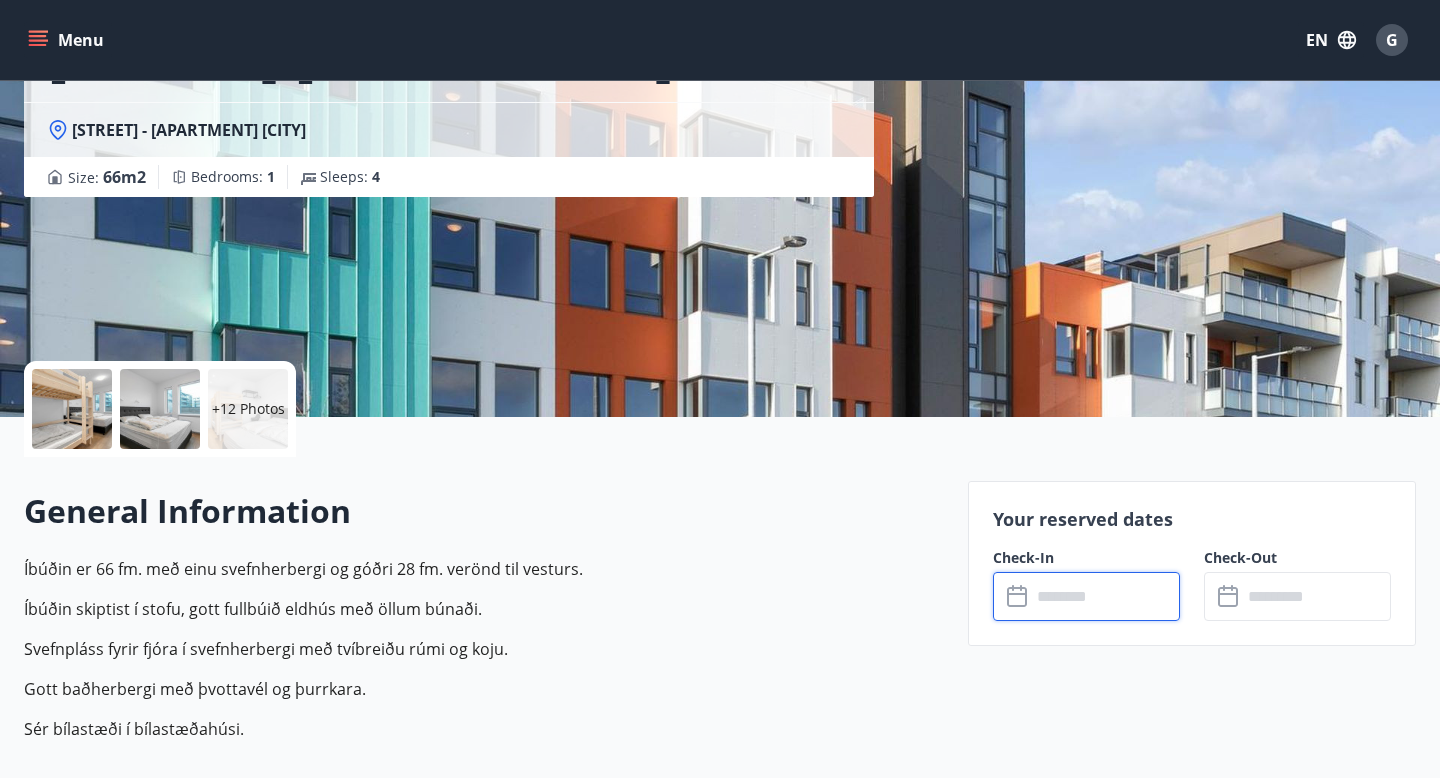 scroll, scrollTop: 0, scrollLeft: 0, axis: both 